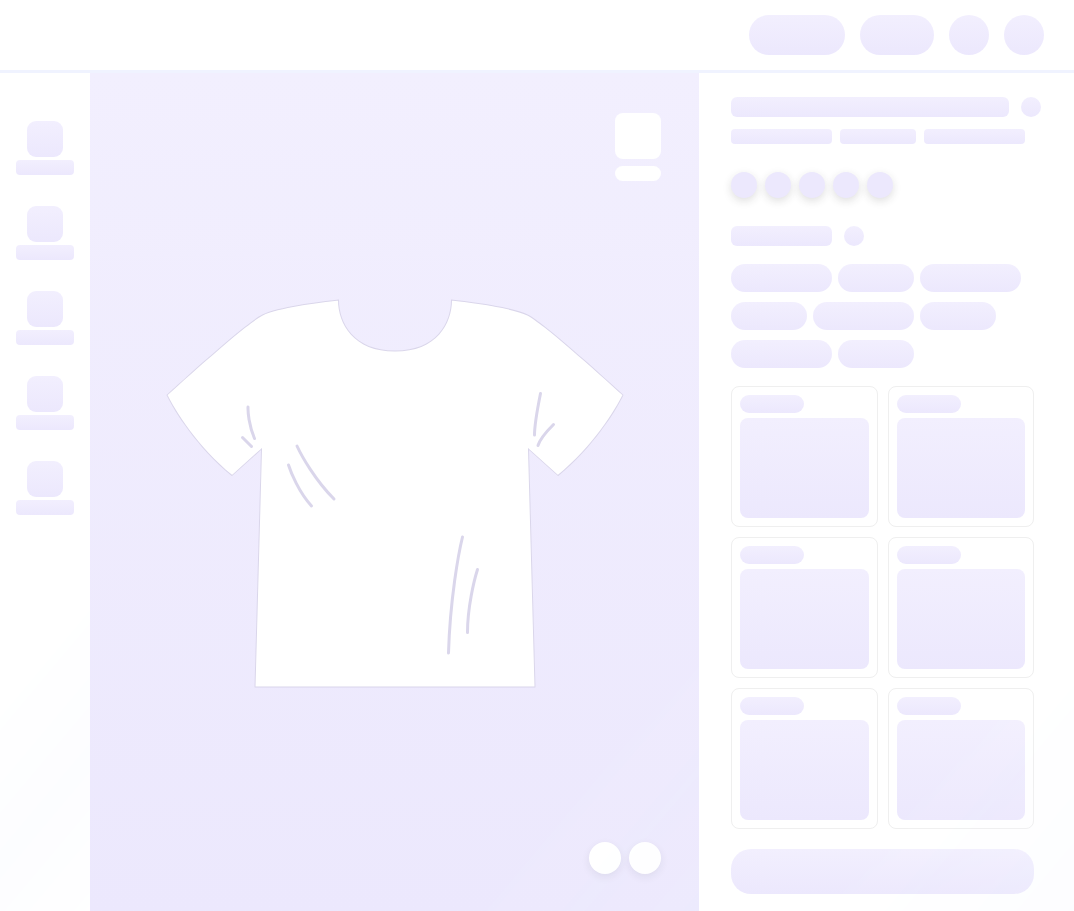 scroll, scrollTop: 0, scrollLeft: 0, axis: both 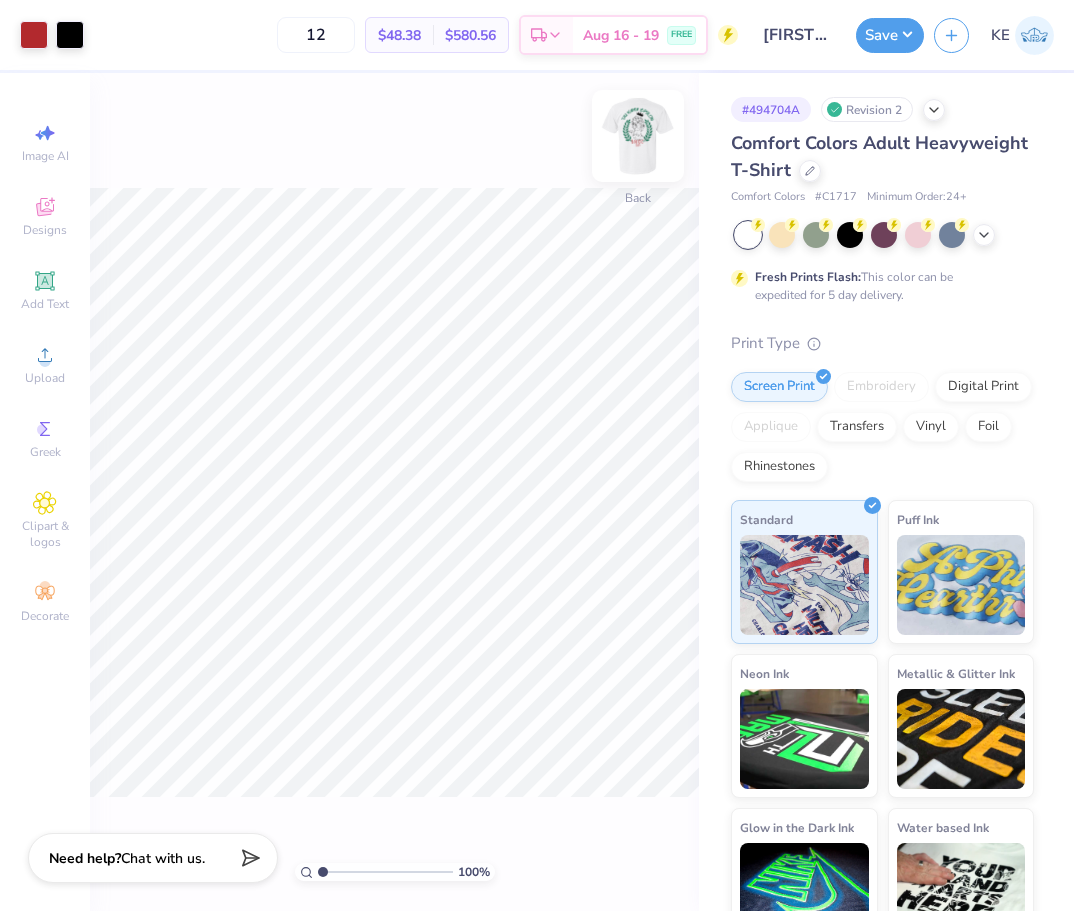click at bounding box center (638, 136) 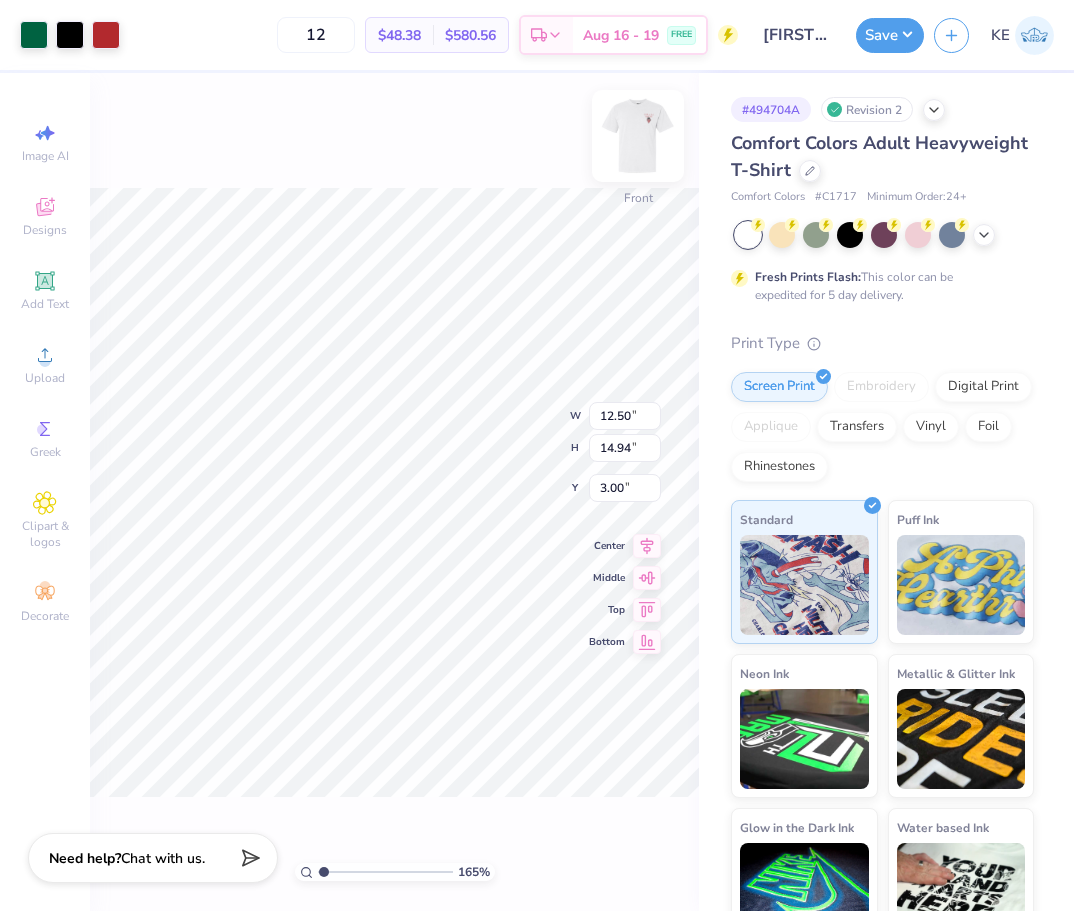 type on "1" 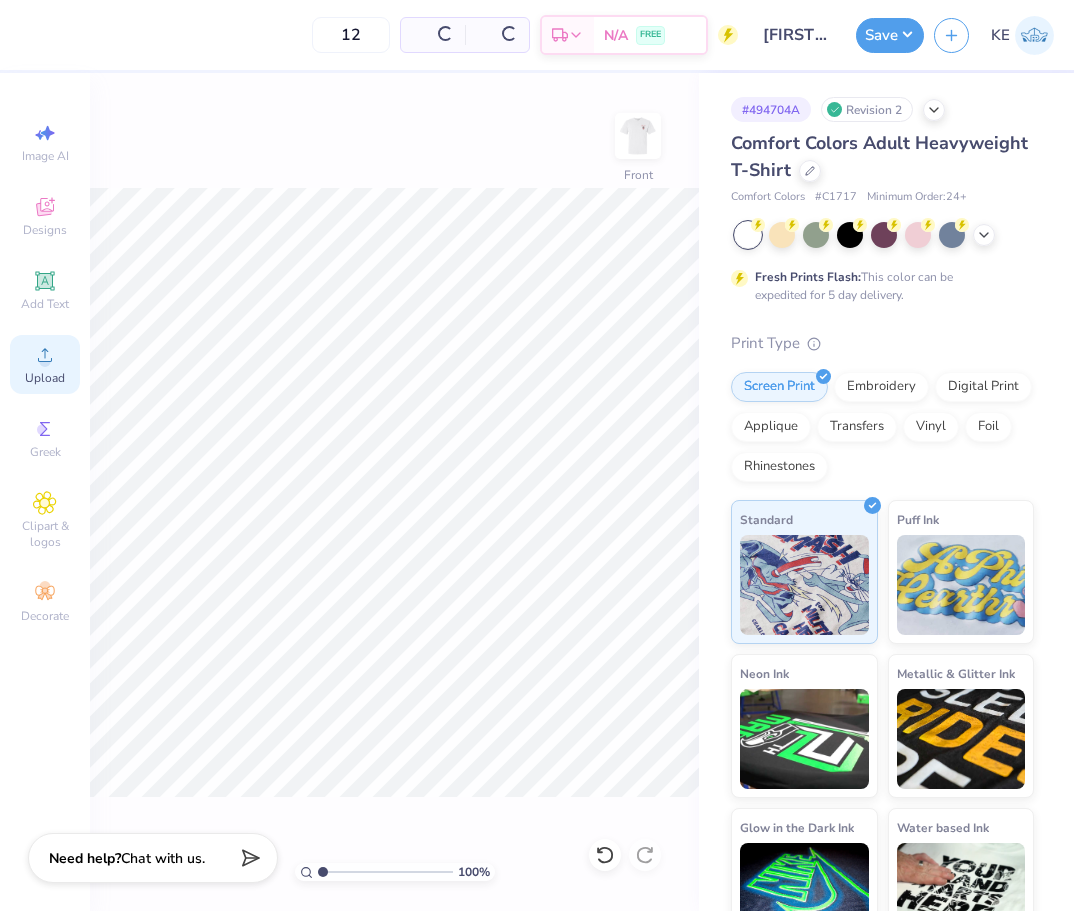 click on "Upload" at bounding box center [45, 364] 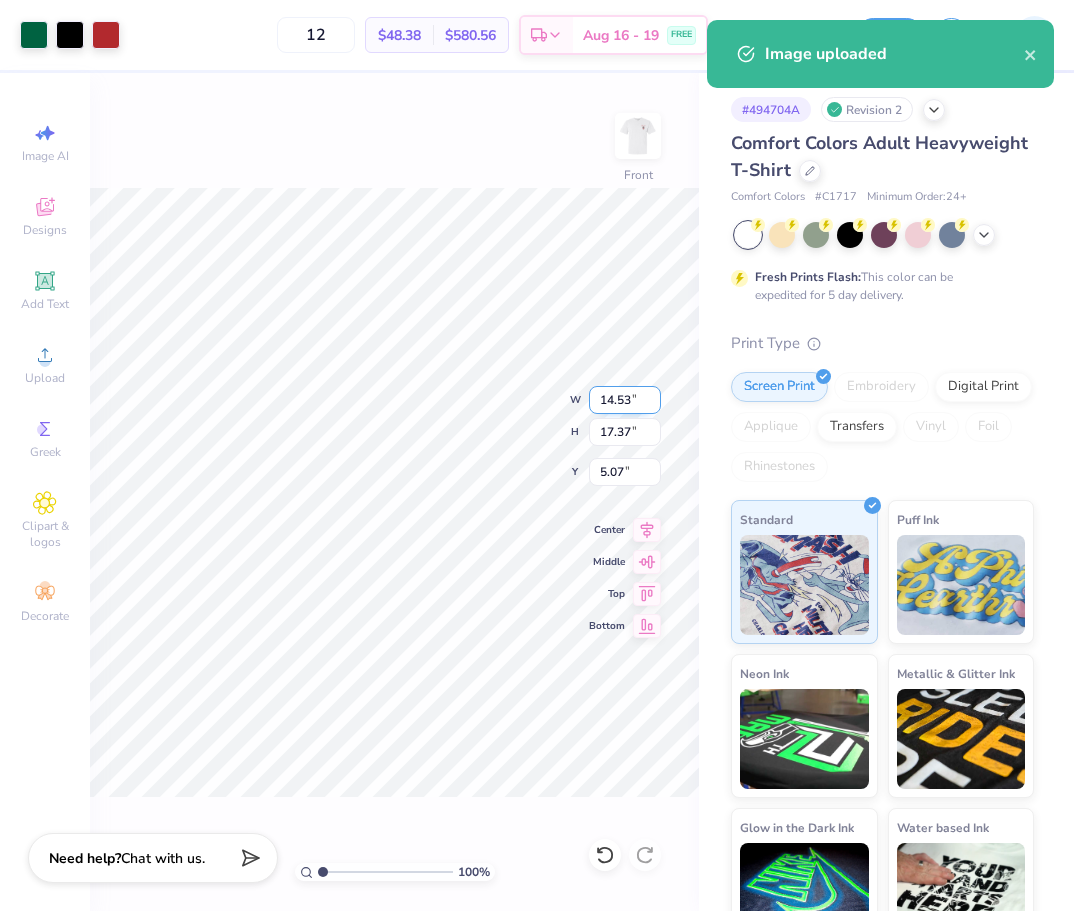 click on "14.53" at bounding box center (625, 400) 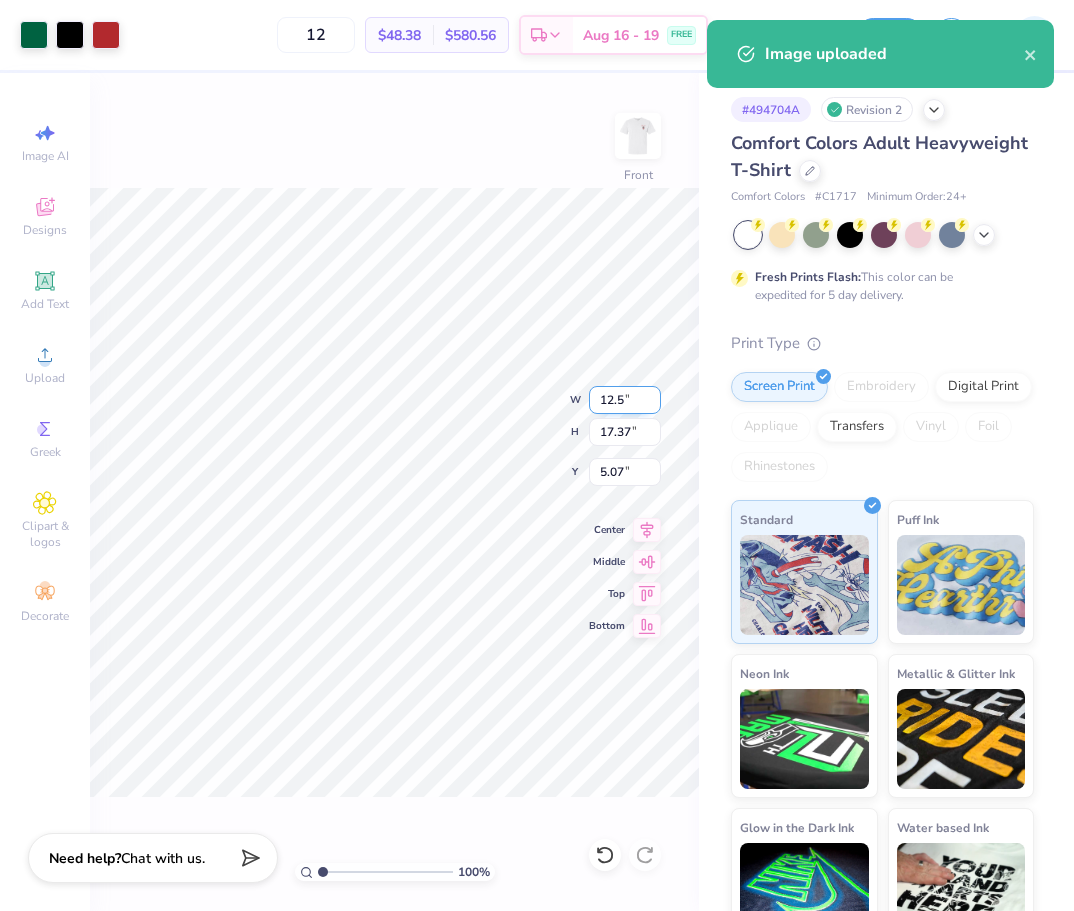 type on "12.5" 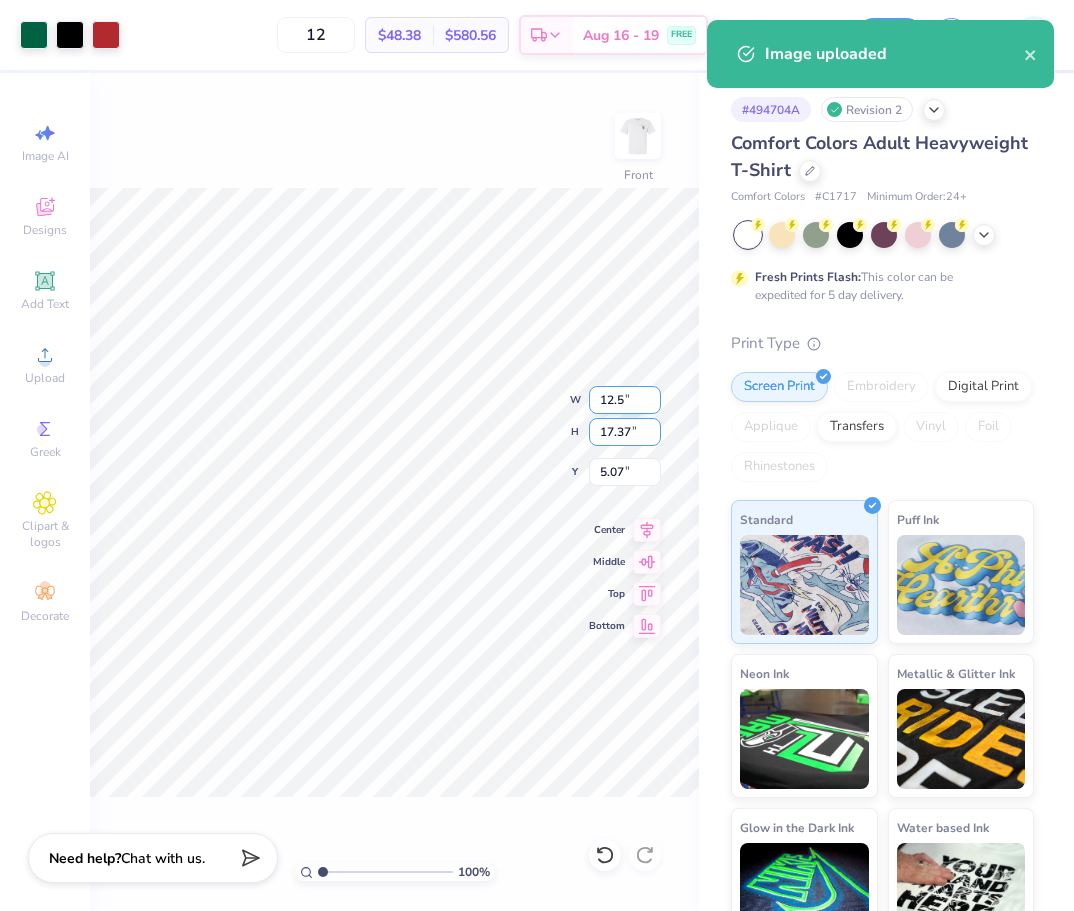 type on "14.94" 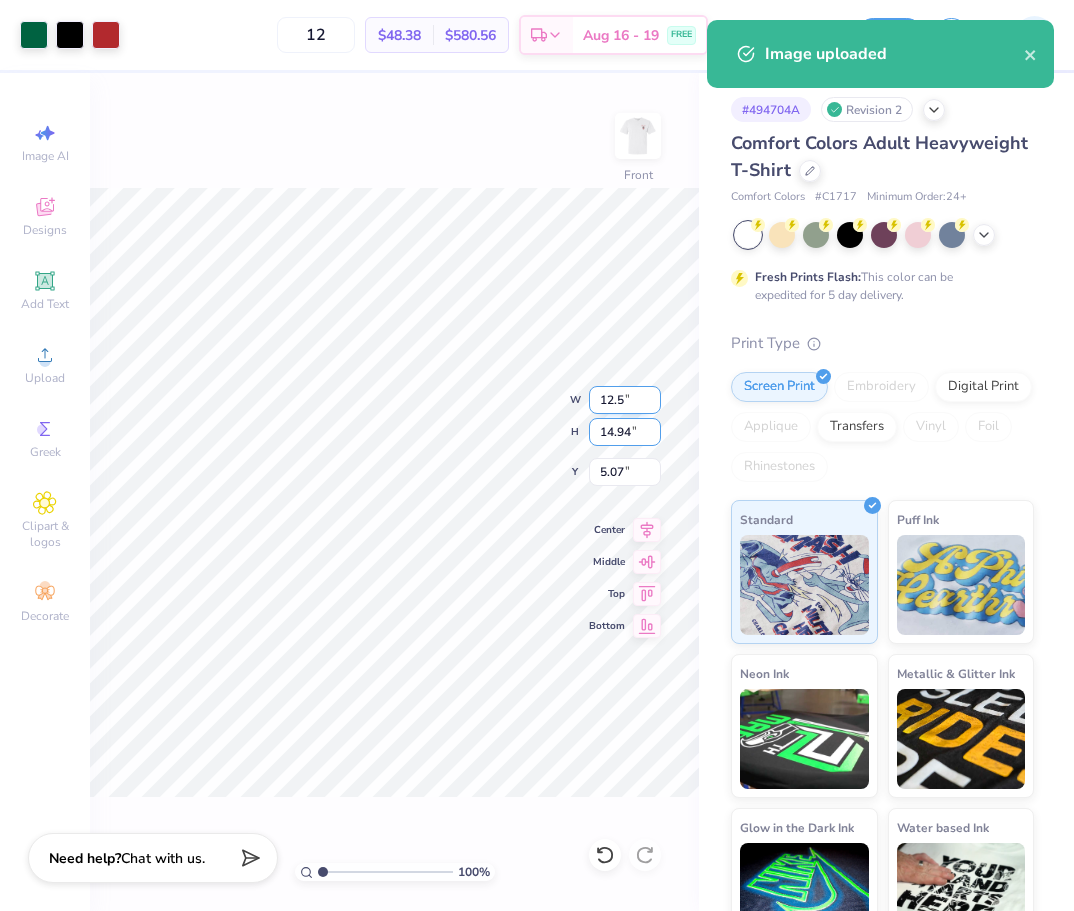 type on "12.50" 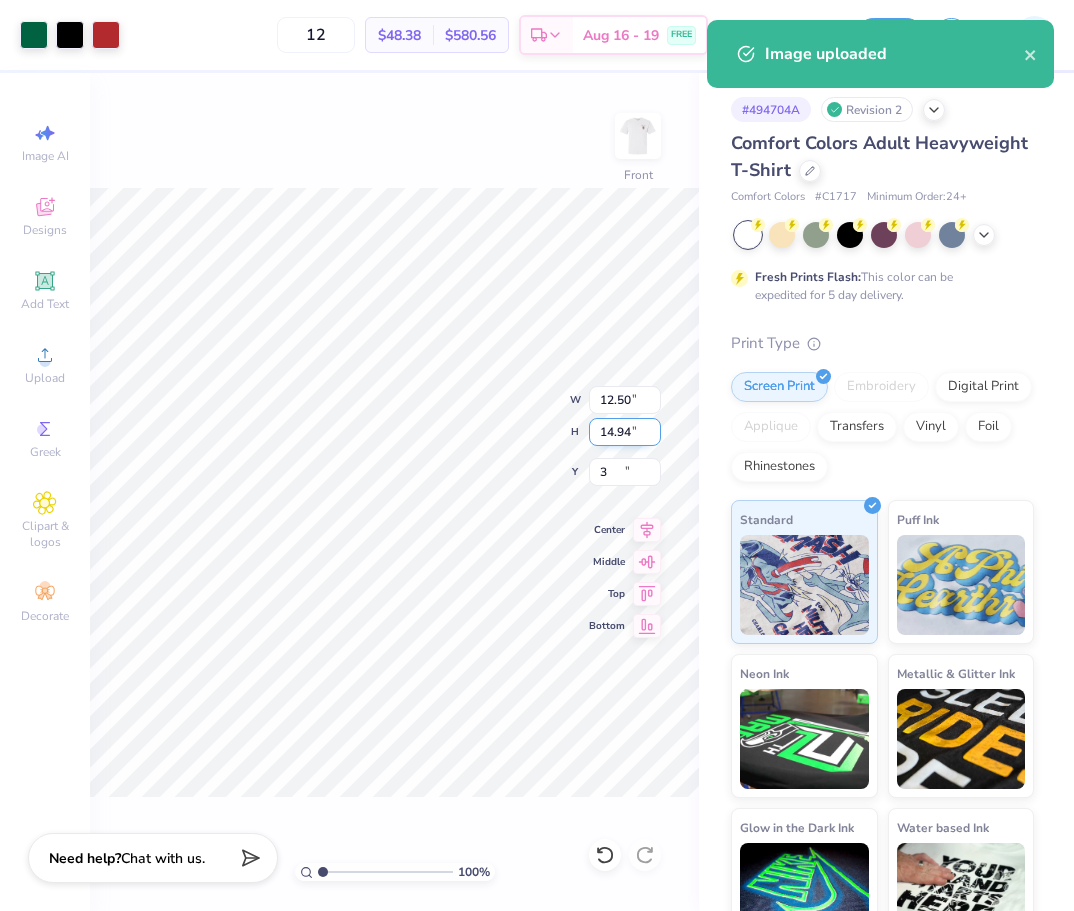type on "3.00" 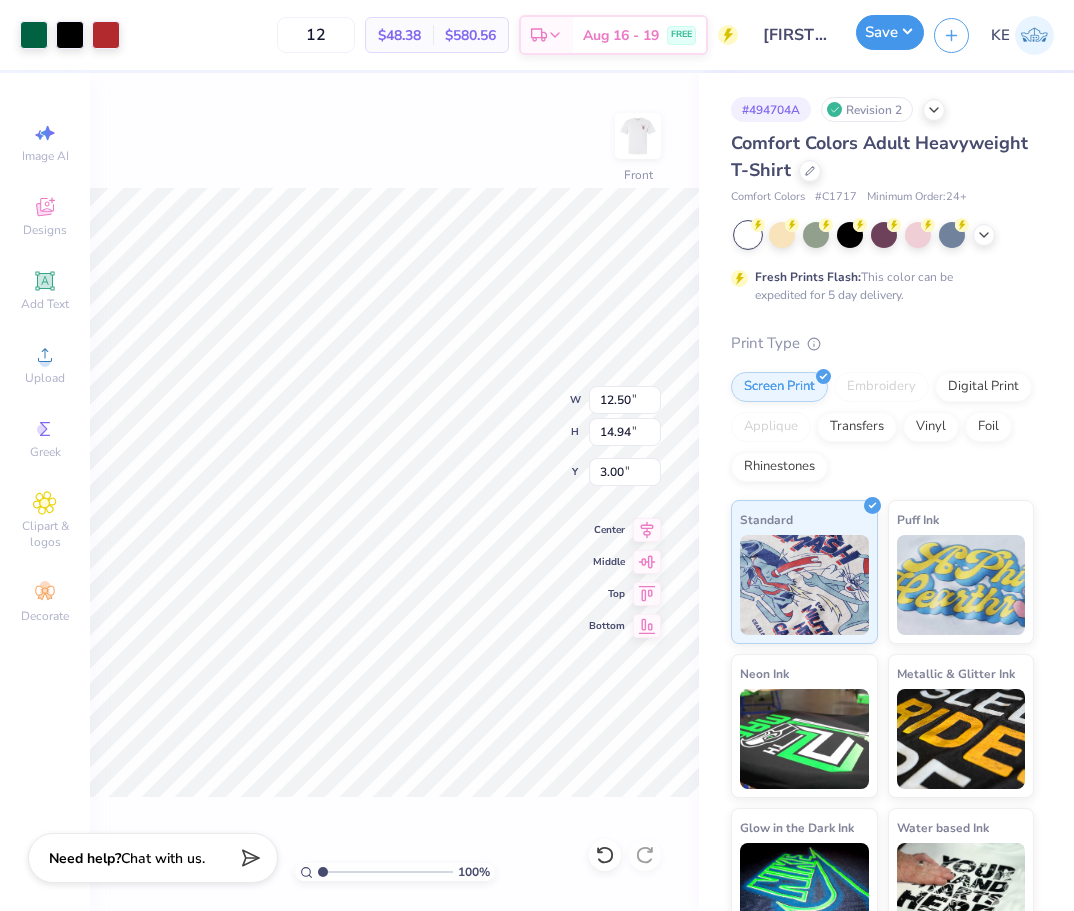 click on "Save" at bounding box center (890, 32) 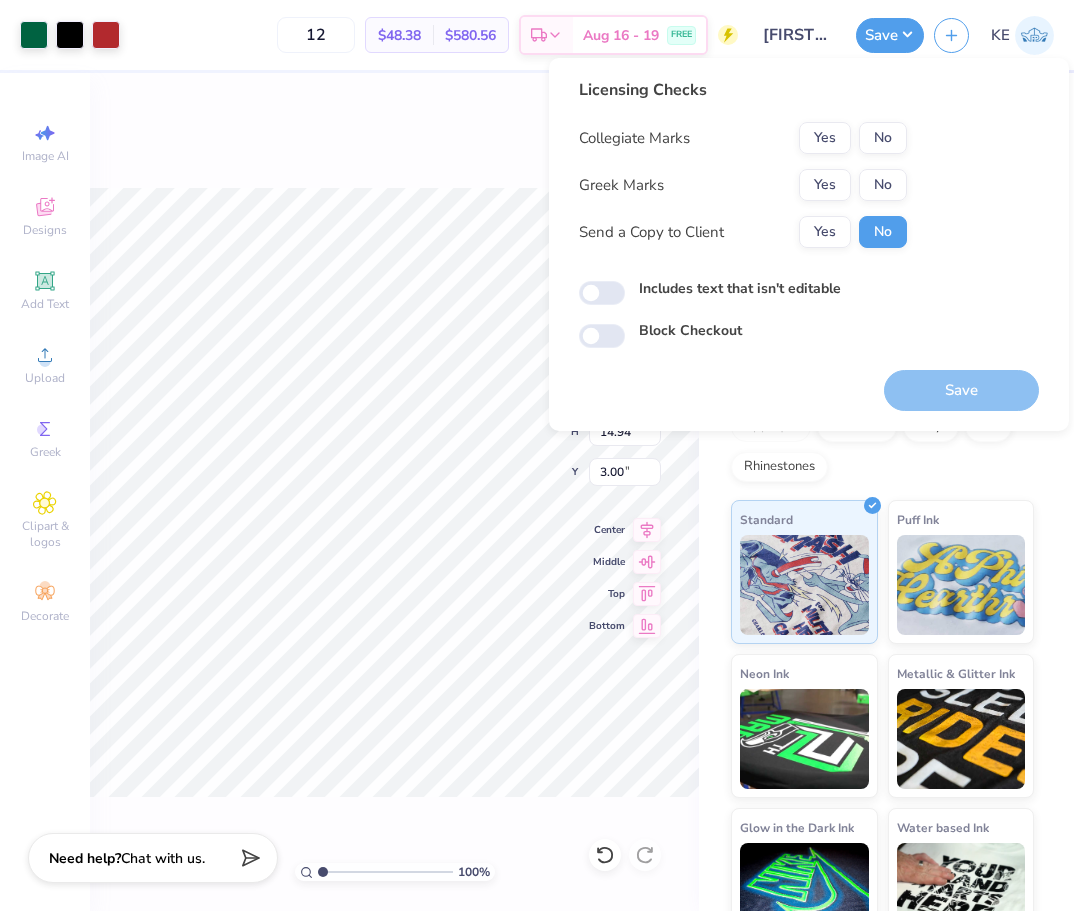 type 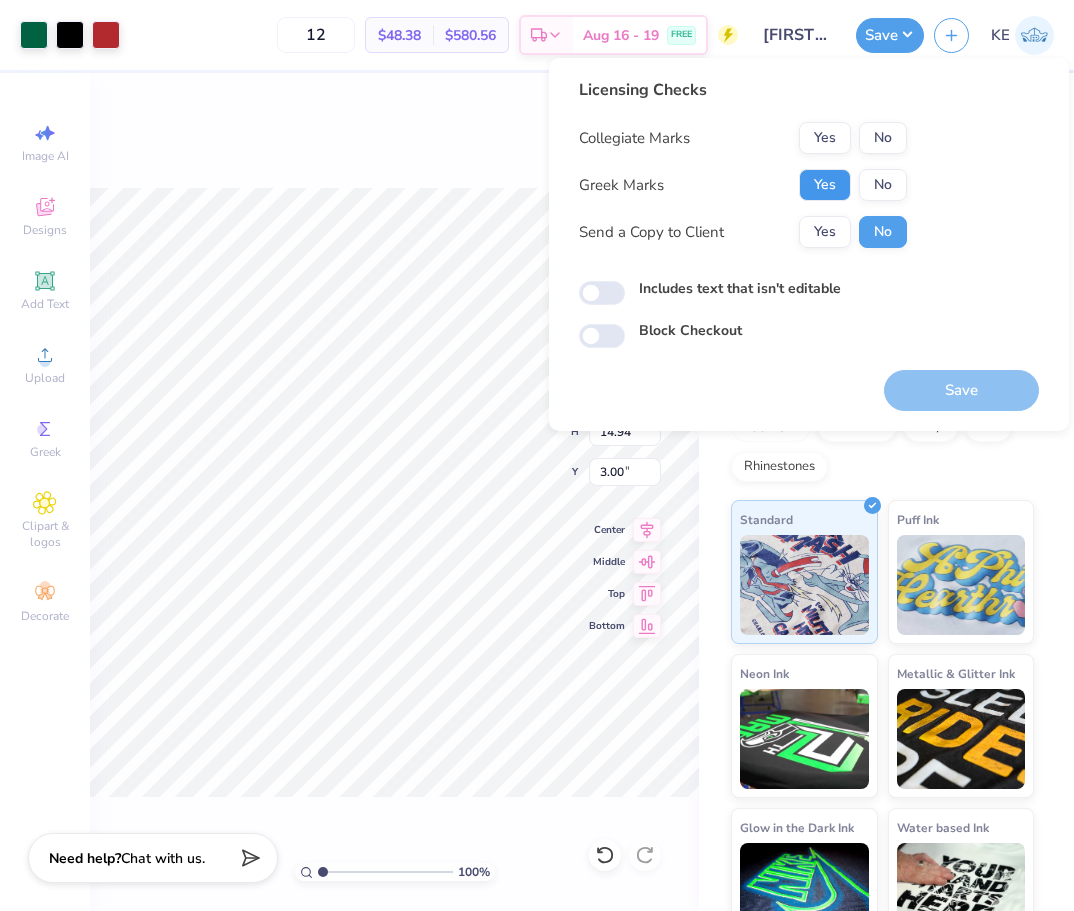 click on "Yes" at bounding box center (825, 185) 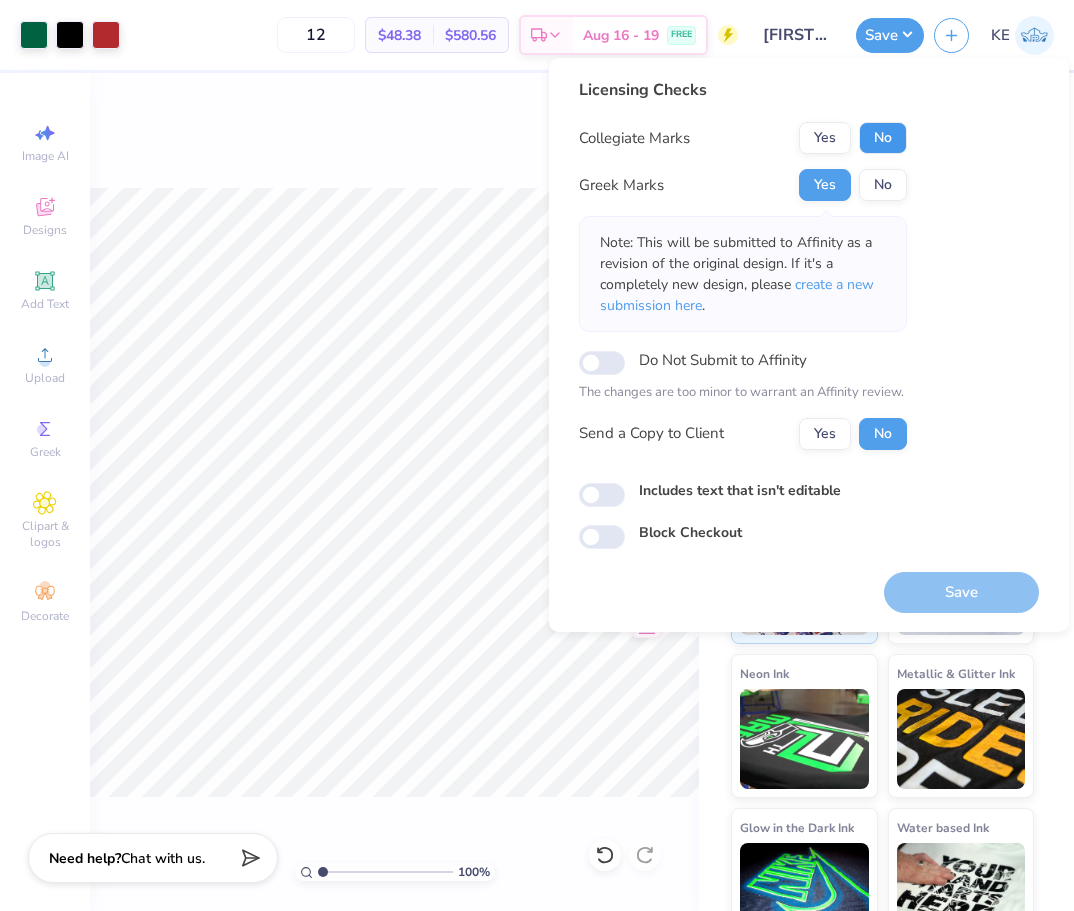 click on "No" at bounding box center (883, 138) 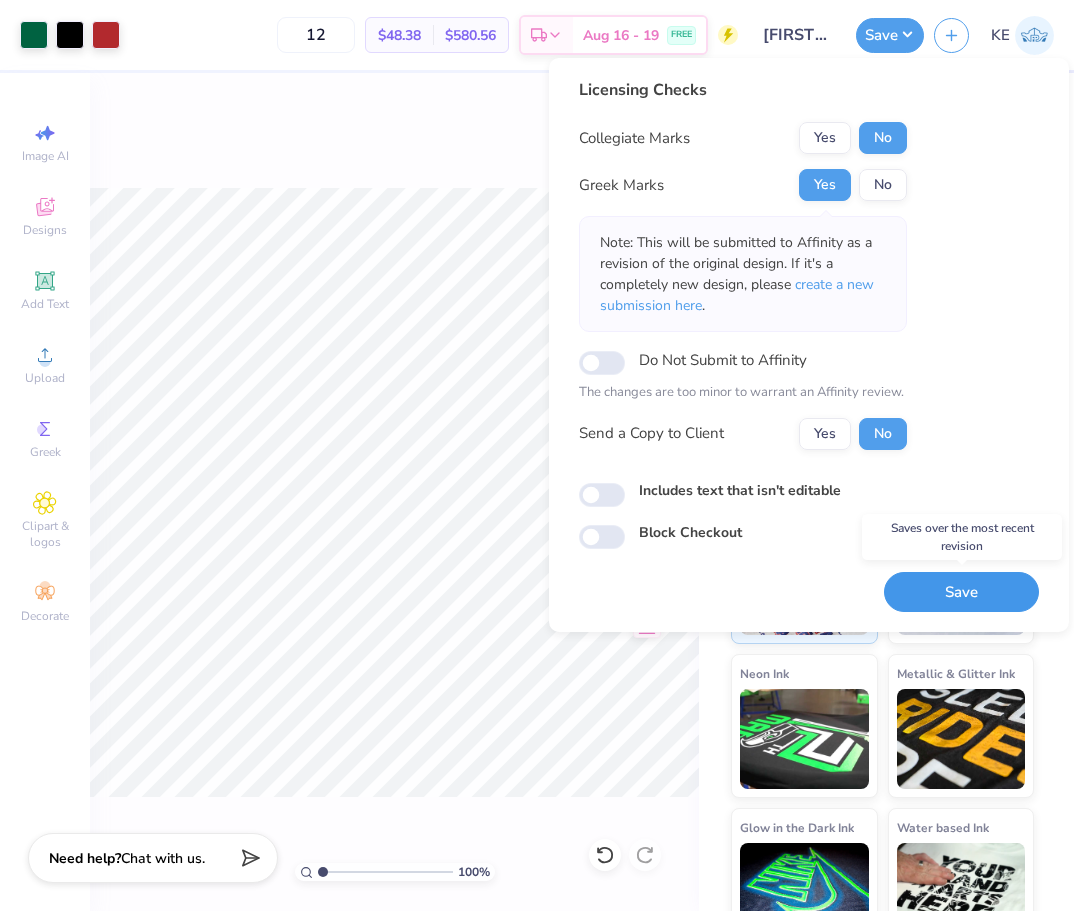 click on "Save" at bounding box center [961, 592] 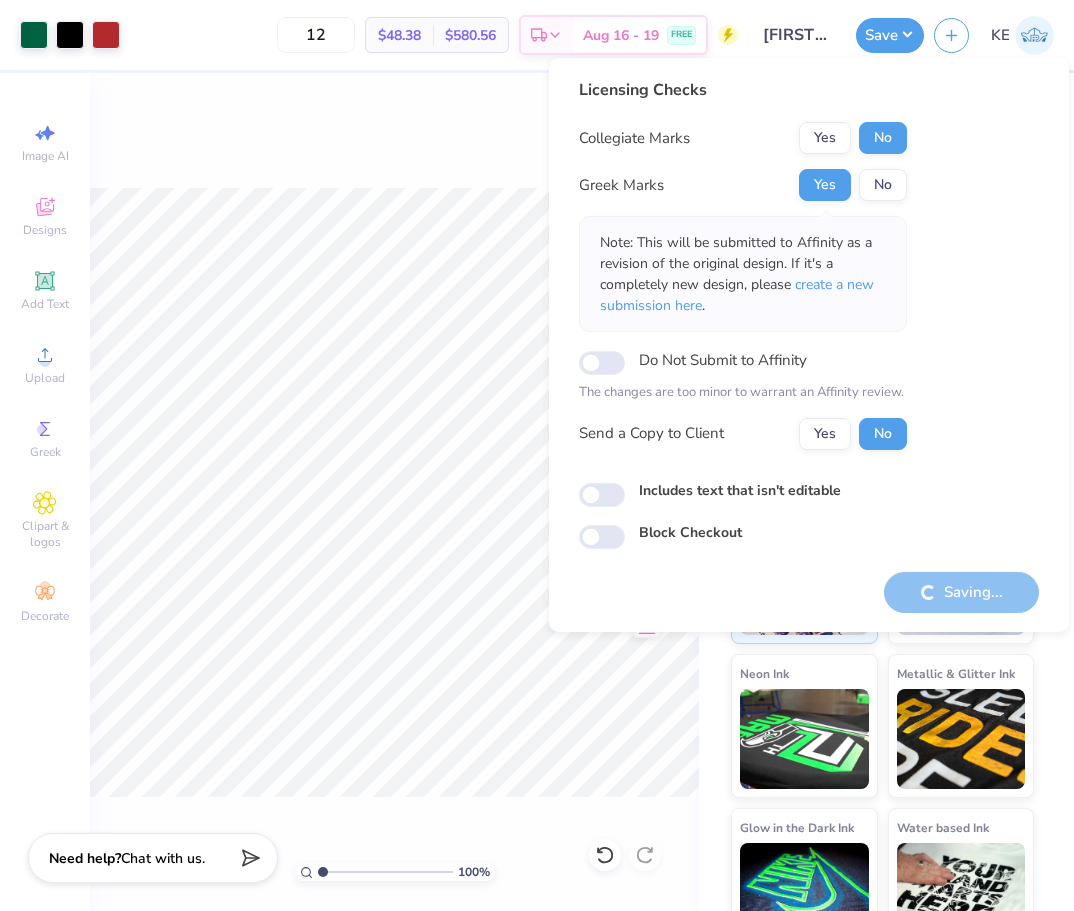 click on "# 494704A Revision 2 Comfort Colors Adult Heavyweight T-Shirt Comfort Colors # C1717 Minimum Order:  24 +   Fresh Prints Flash:  This color can be expedited for 5 day delivery. Print Type Screen Print Embroidery Digital Print Applique Transfers Vinyl Foil Rhinestones Standard Puff Ink Neon Ink Metallic & Glitter Ink Glow in the Dark Ink Water based Ink" at bounding box center (886, 512) 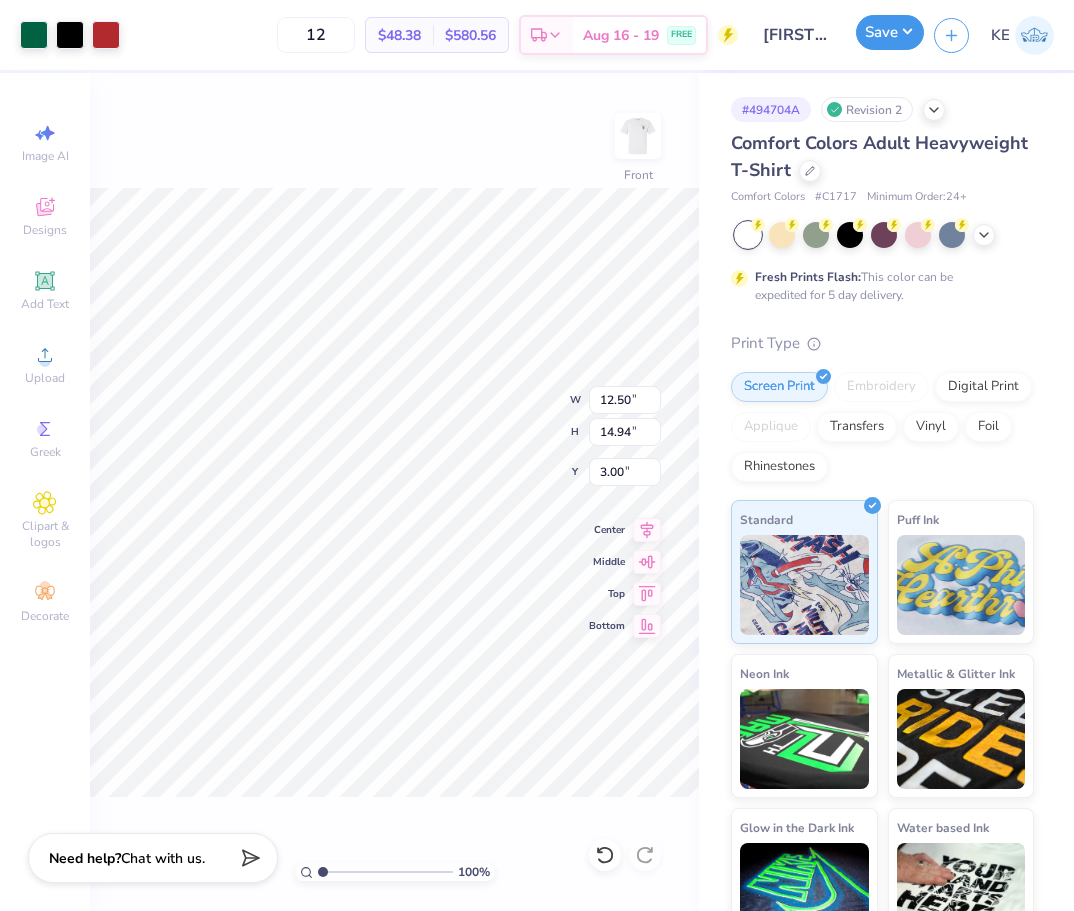 click on "Save" at bounding box center [890, 32] 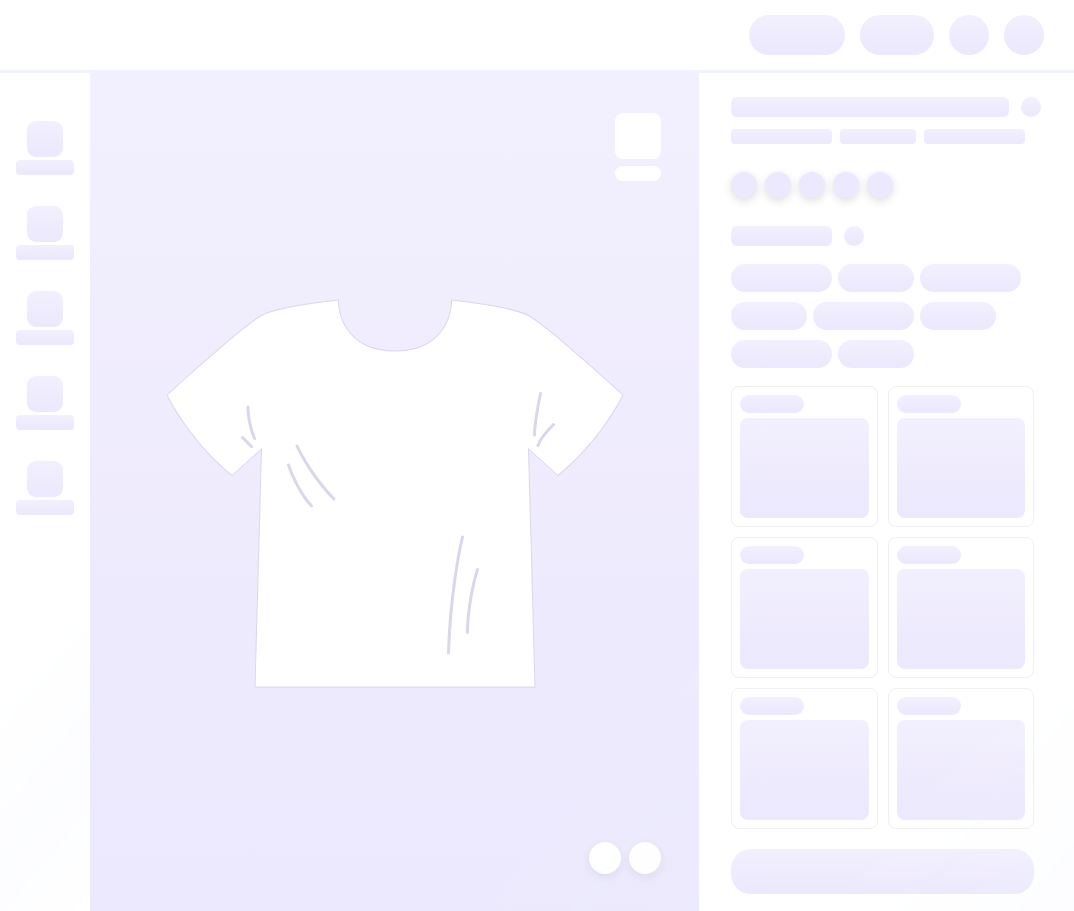 scroll, scrollTop: 0, scrollLeft: 0, axis: both 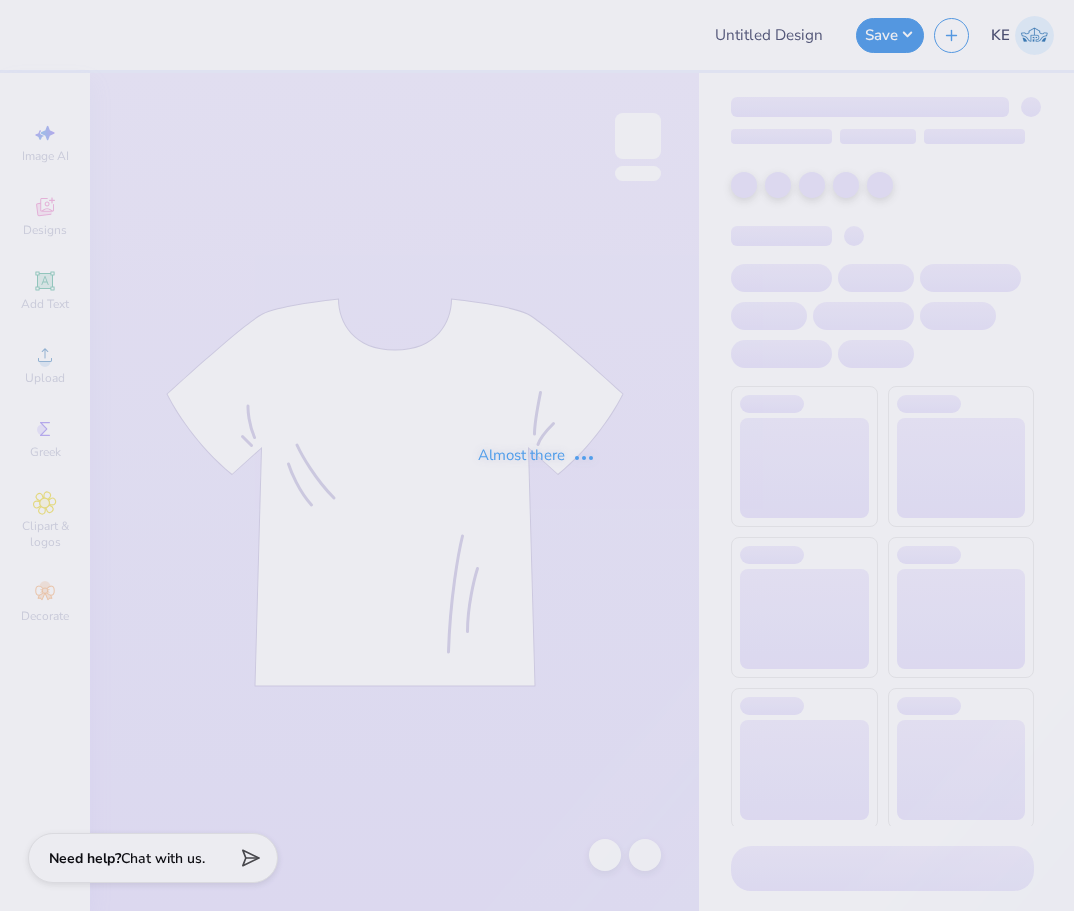 type on "black" 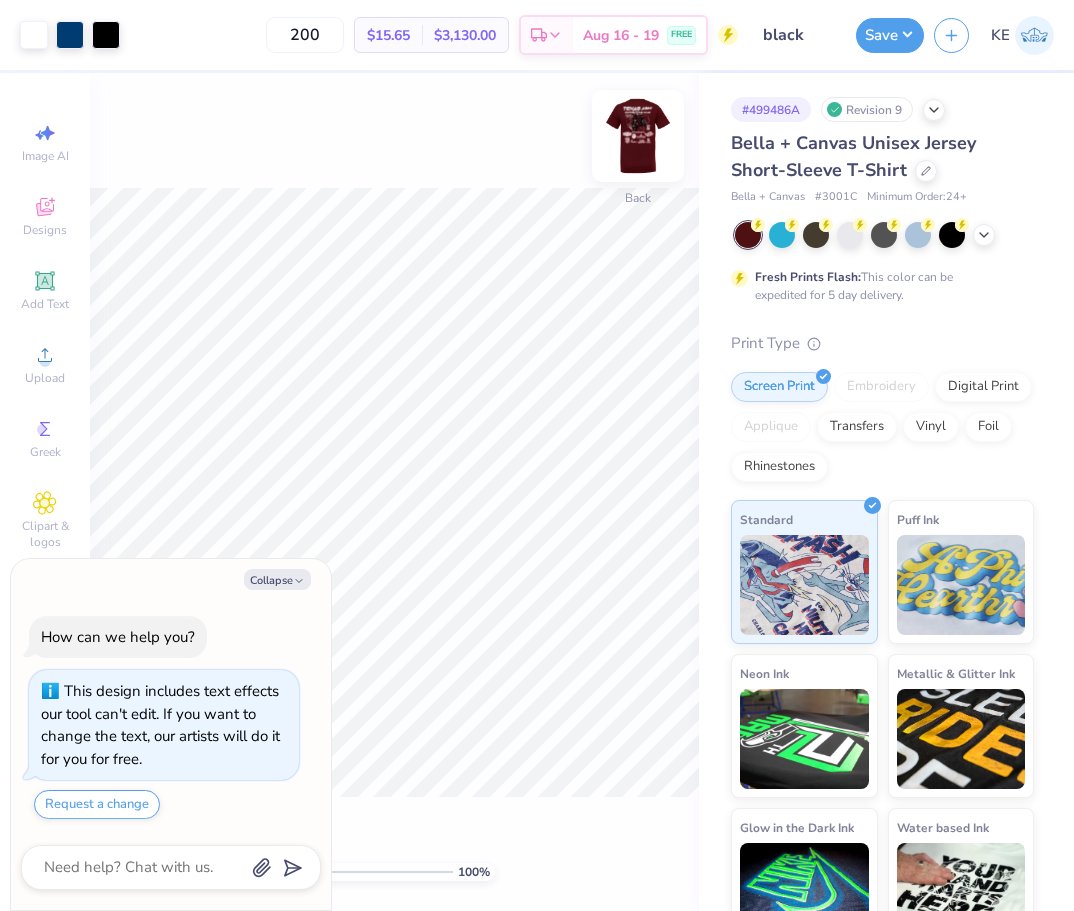 click at bounding box center [638, 136] 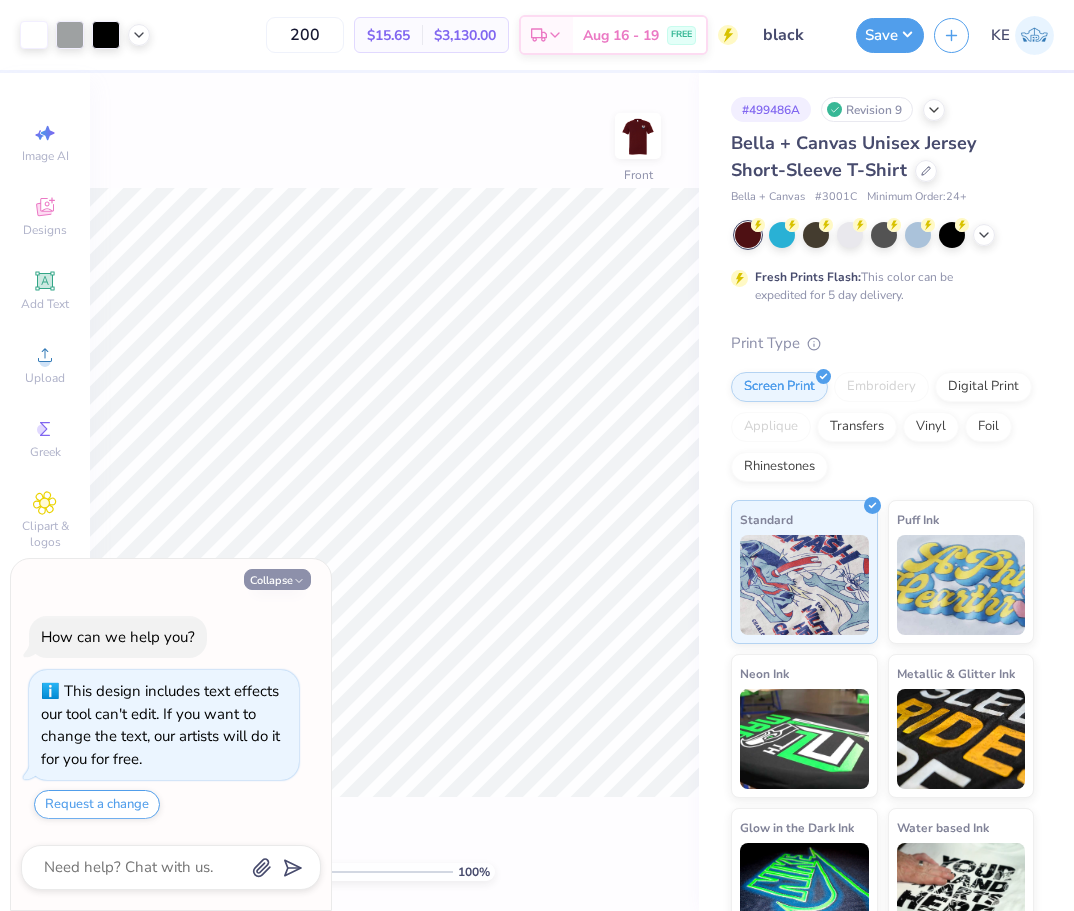 click on "Collapse" at bounding box center (277, 579) 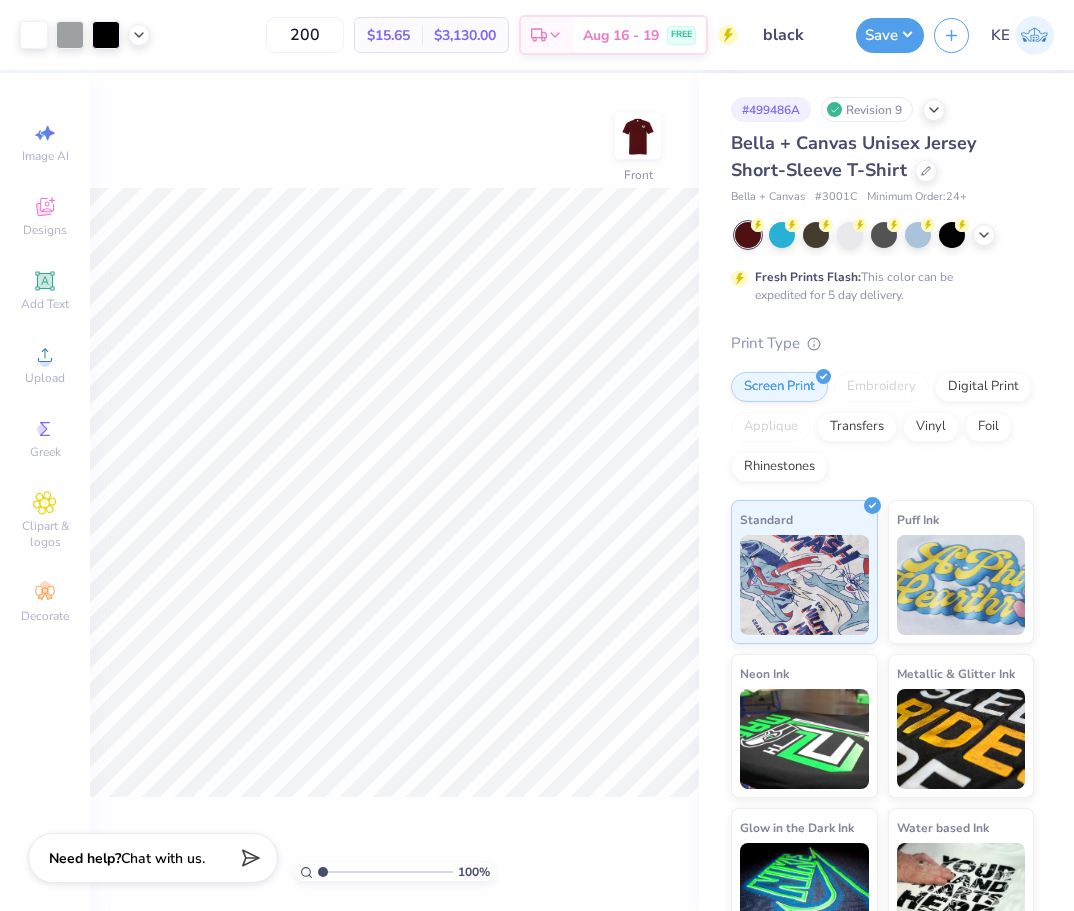 click on "100  % Front" at bounding box center [394, 492] 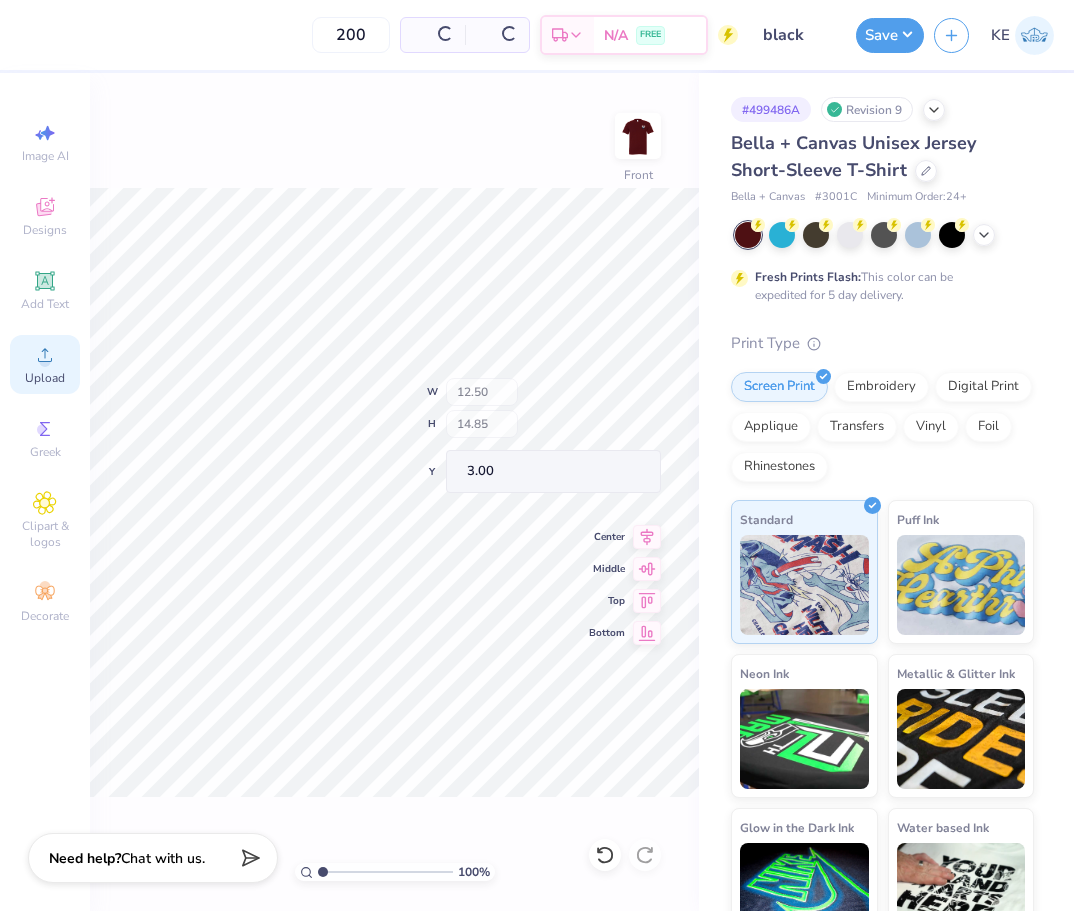 click on "Upload" at bounding box center [45, 378] 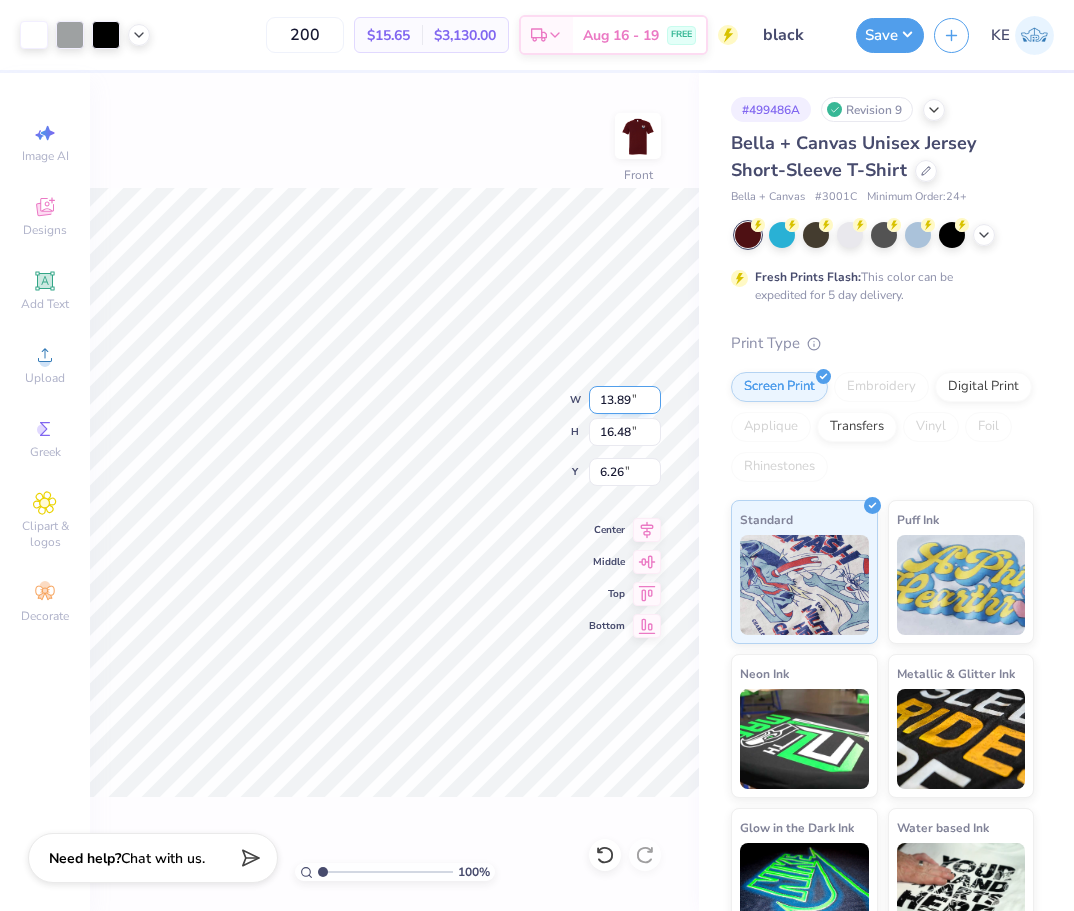 click on "13.89" at bounding box center [625, 400] 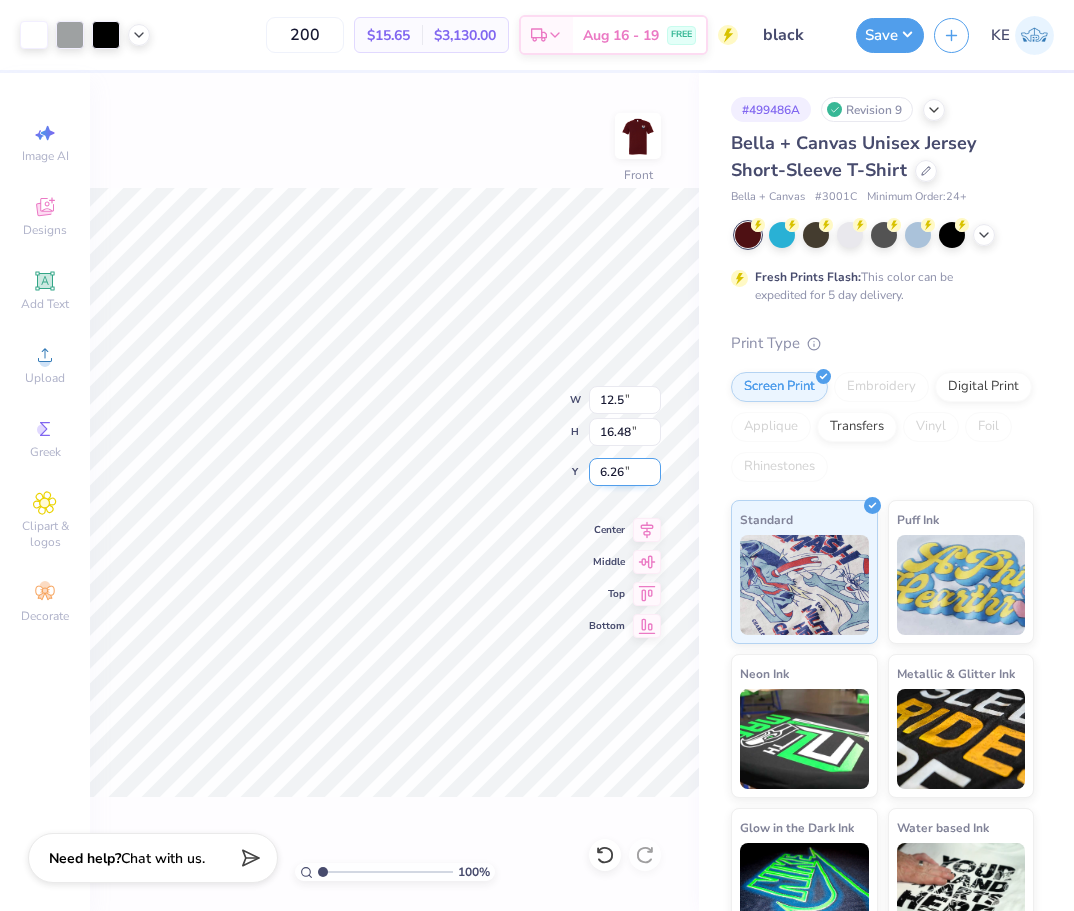 type on "12.50" 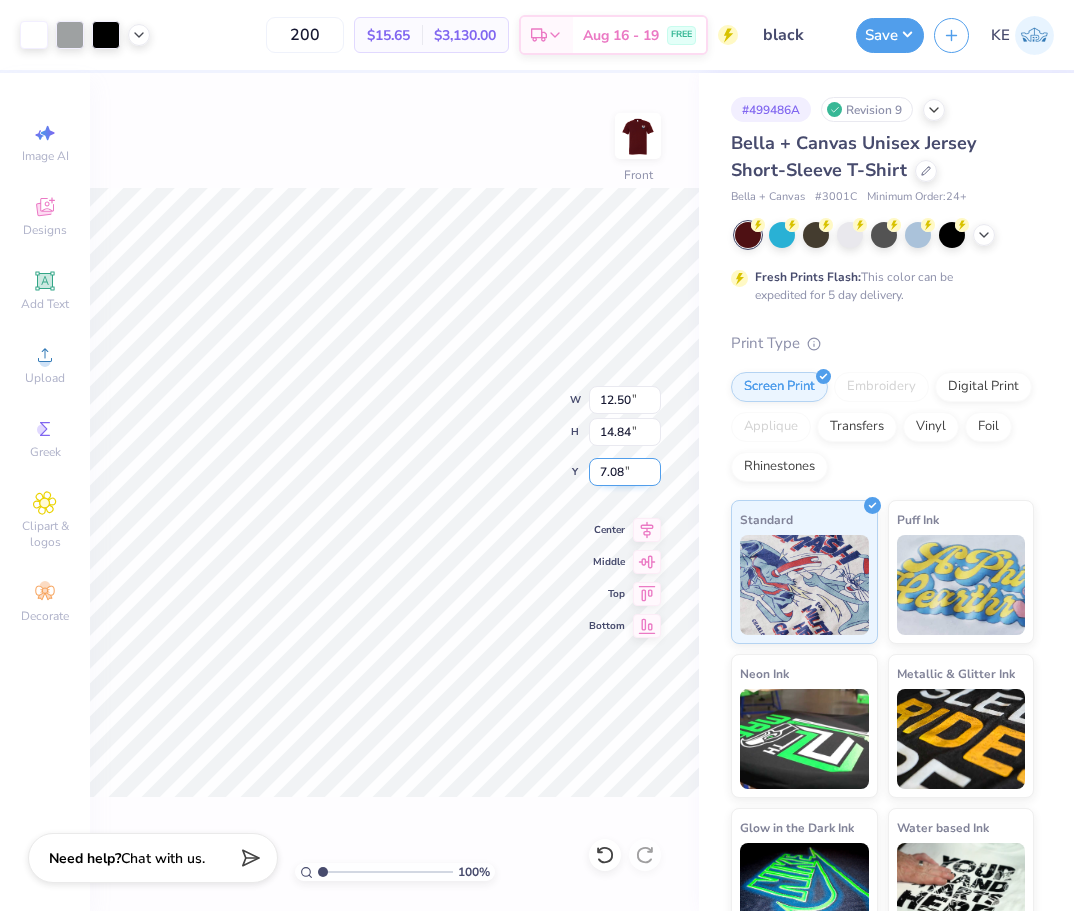 click on "7.08" at bounding box center (625, 472) 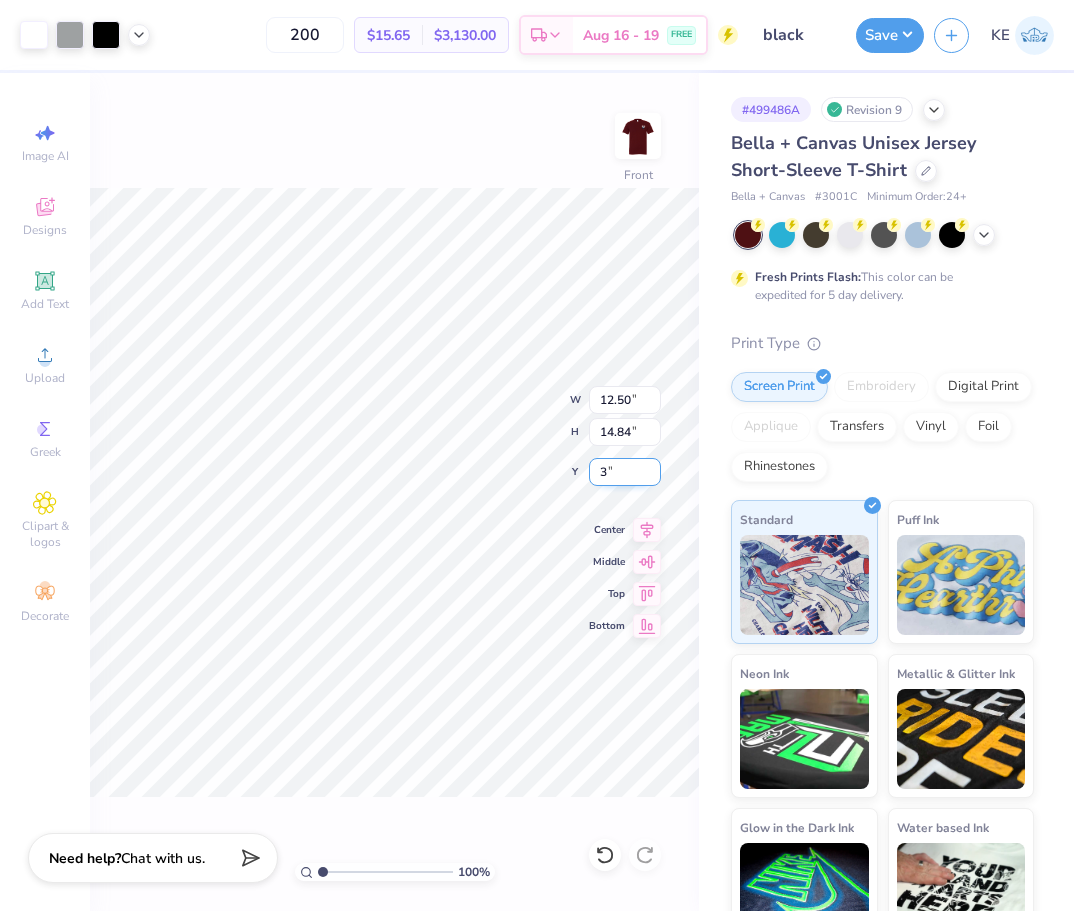 type on "3.00" 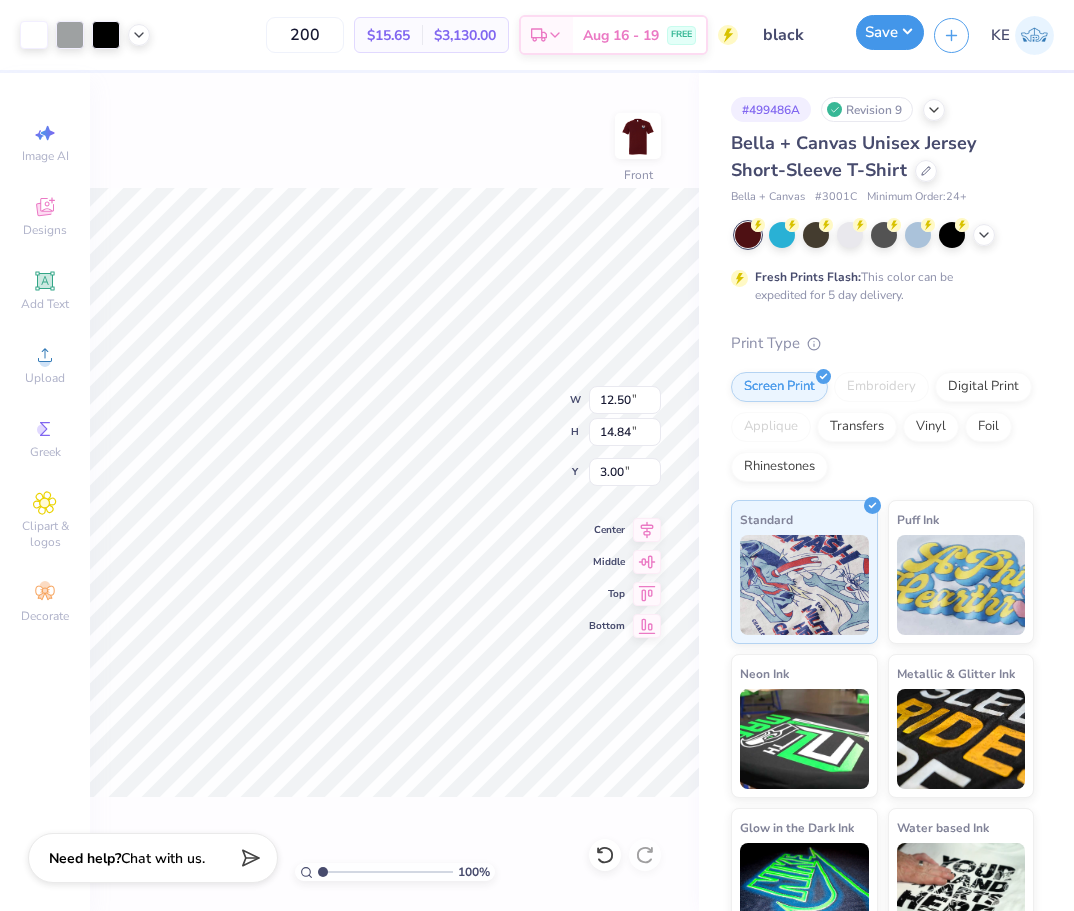 click on "Save" at bounding box center (890, 32) 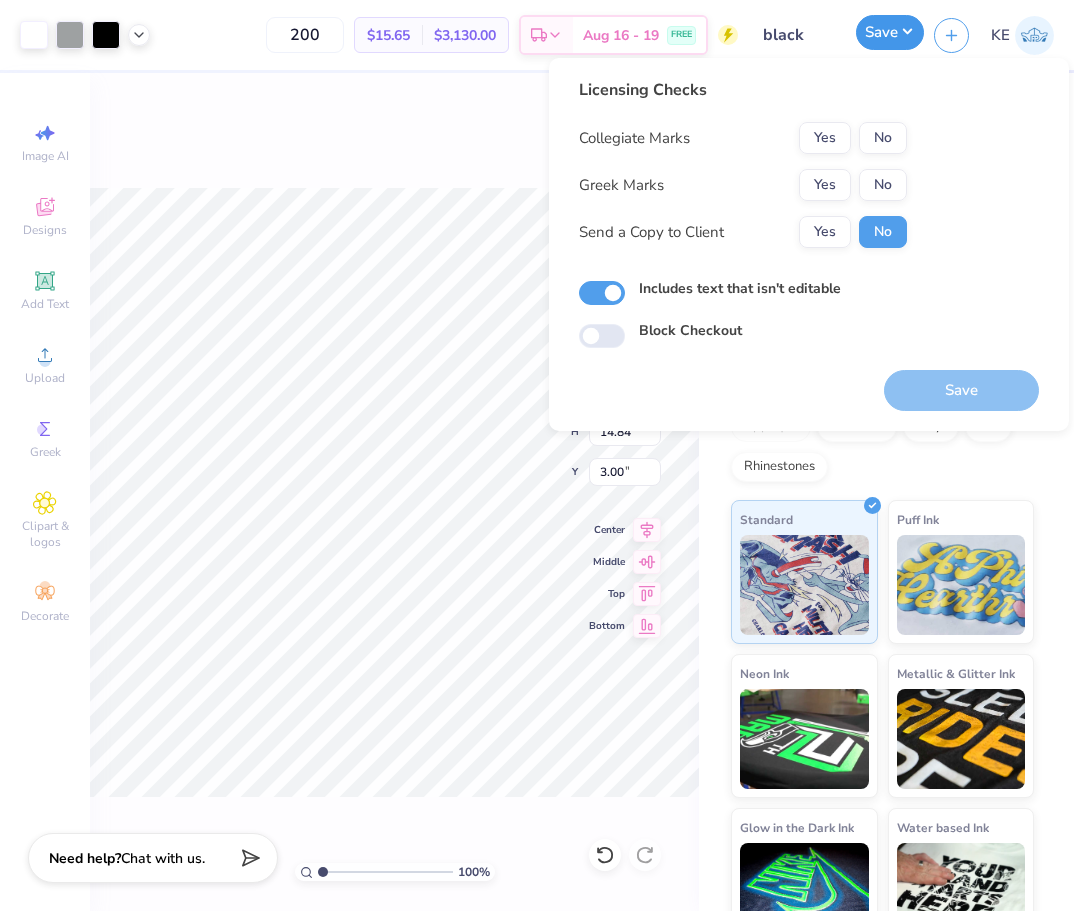 click on "Save" at bounding box center (890, 32) 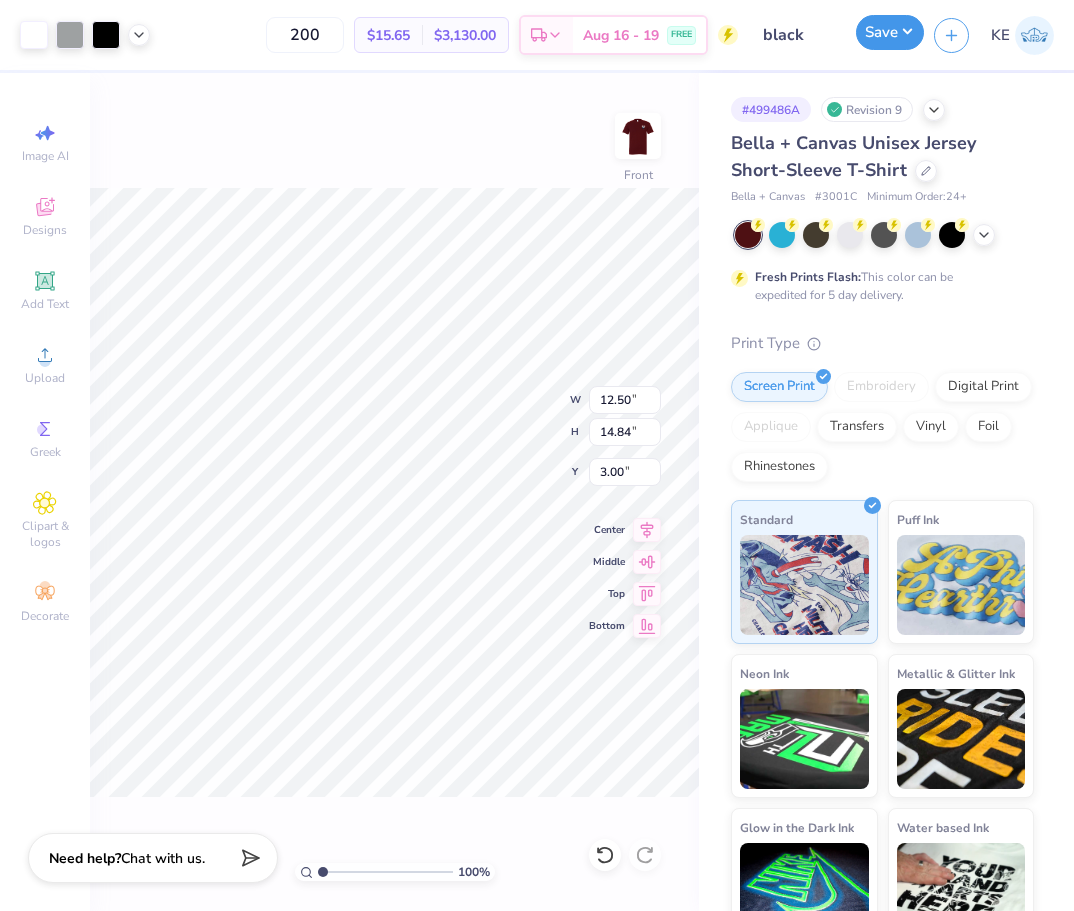 click on "Save" at bounding box center [890, 32] 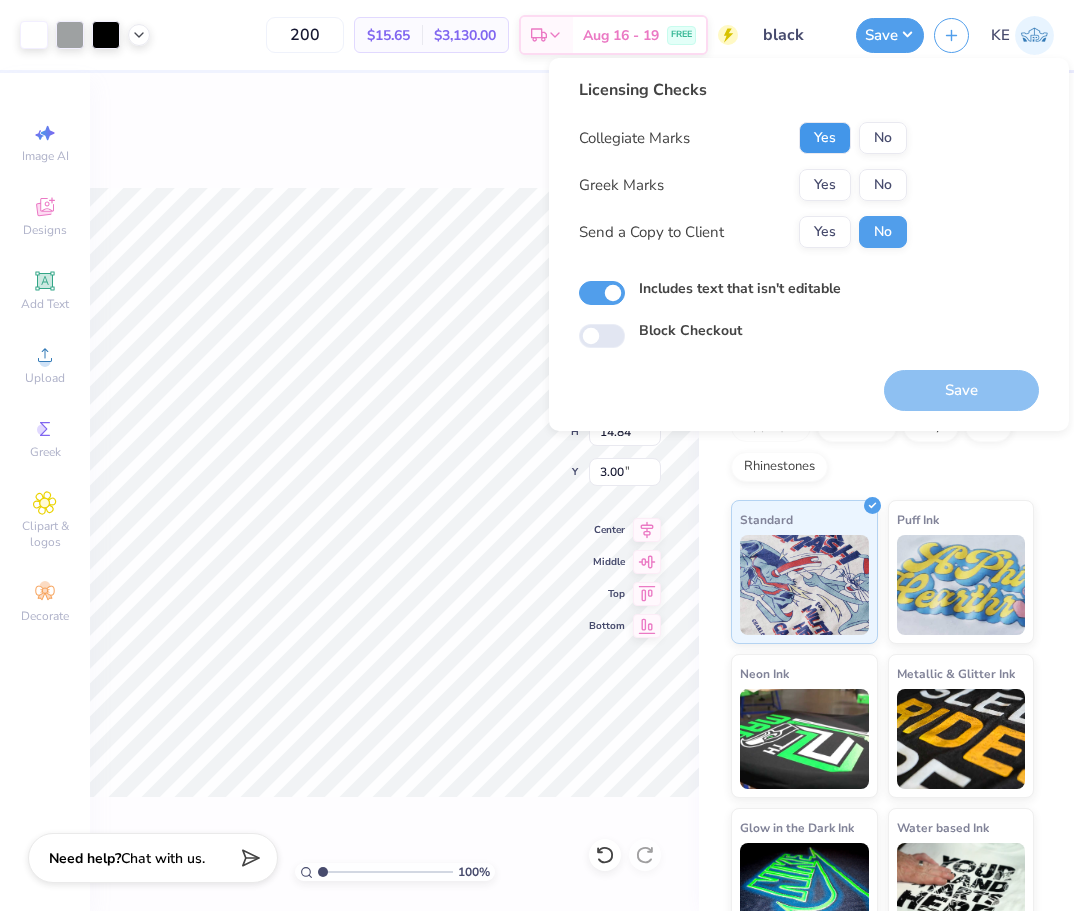 click on "Yes" at bounding box center [825, 138] 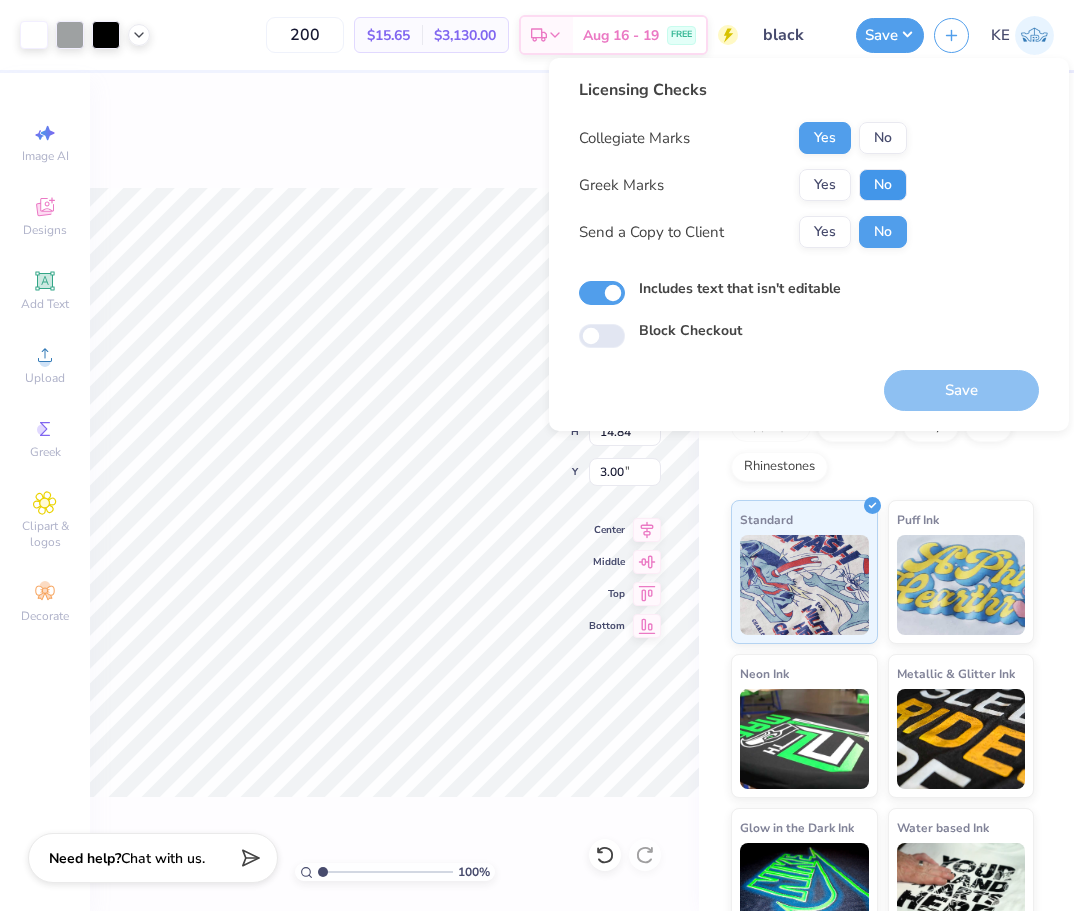 click on "No" at bounding box center (883, 185) 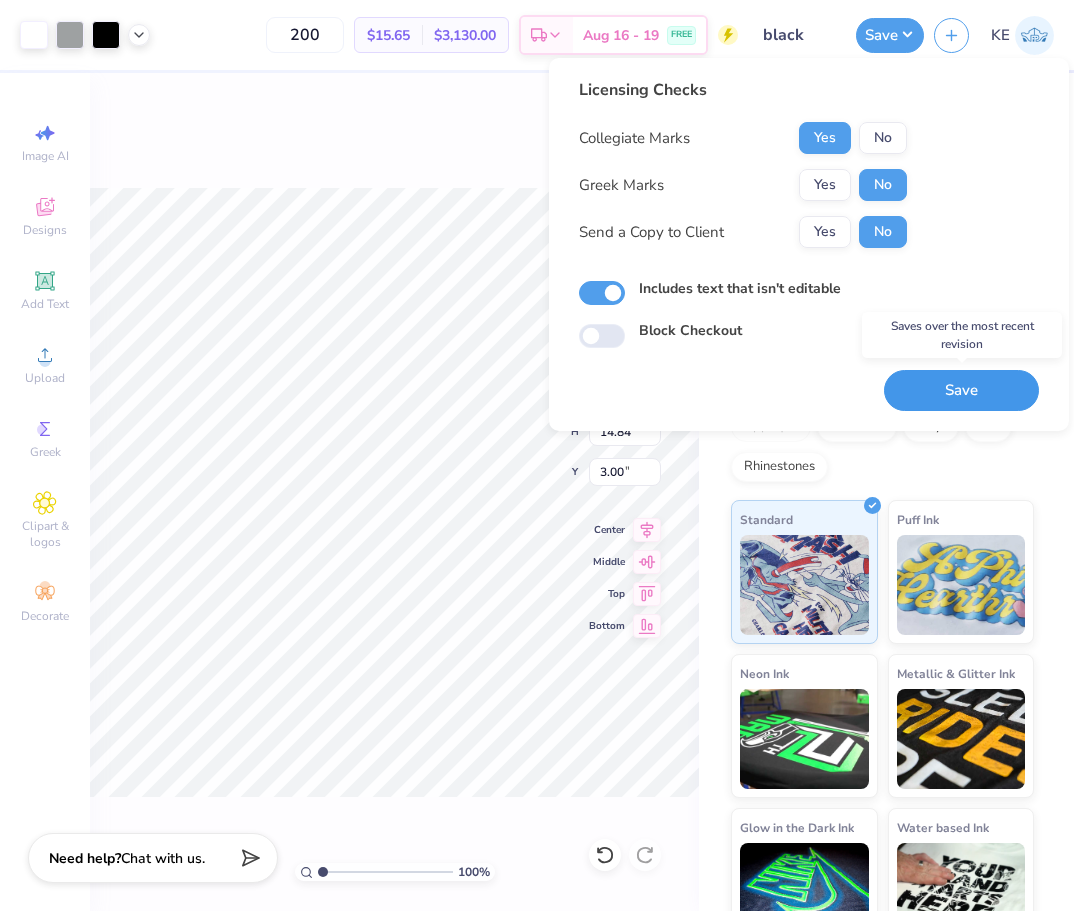 click on "Save" at bounding box center [961, 390] 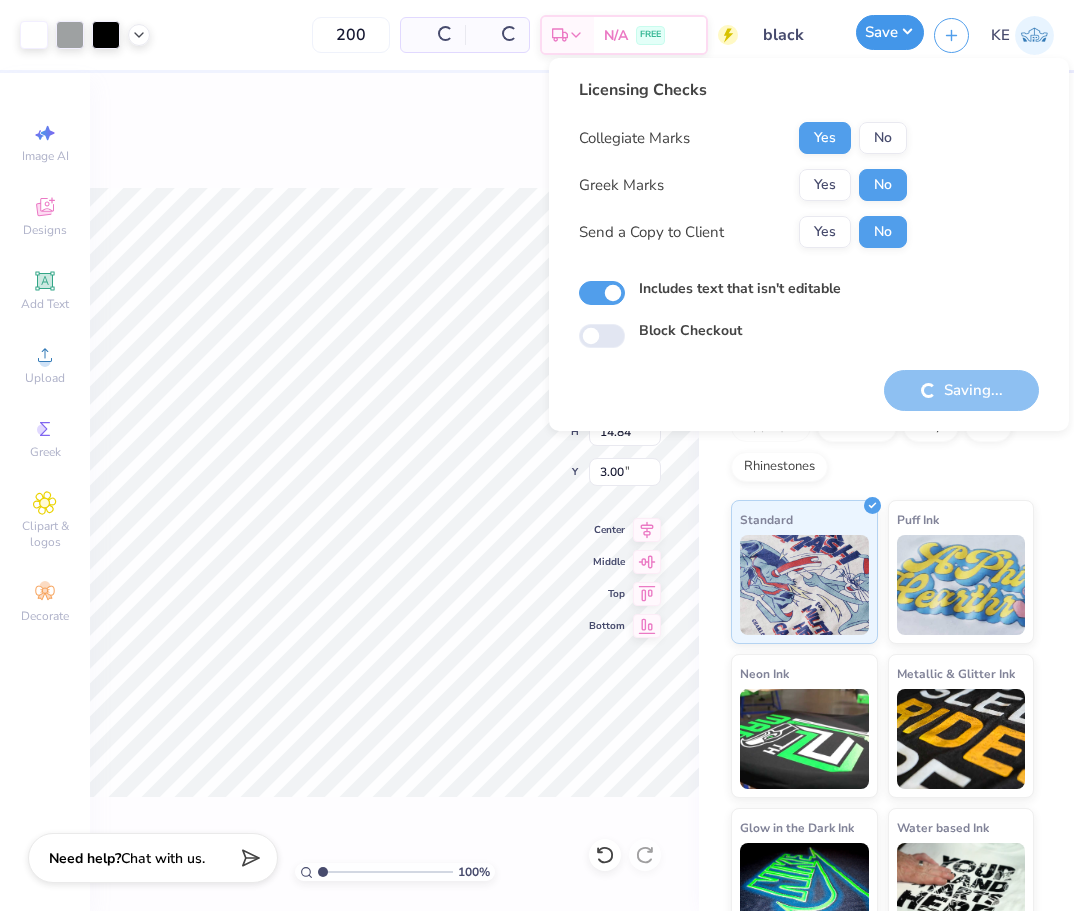 click on "Save" at bounding box center (890, 32) 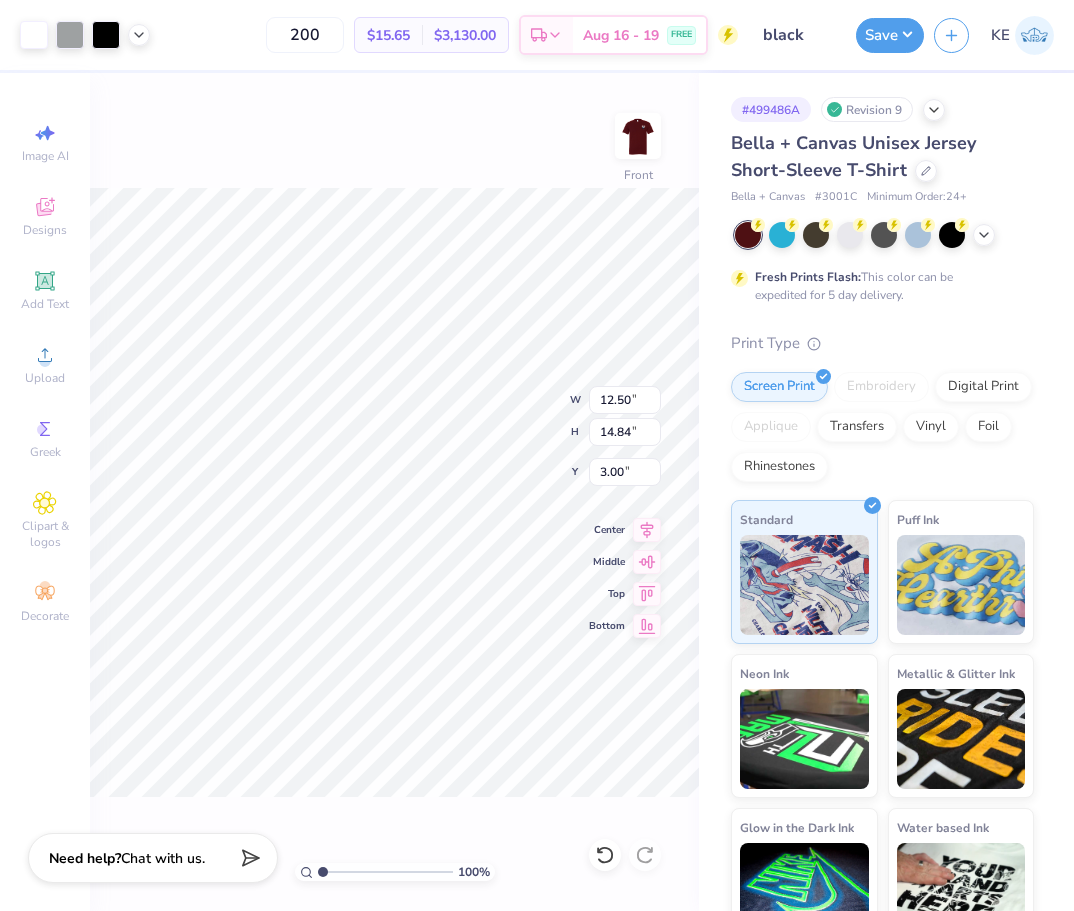 type 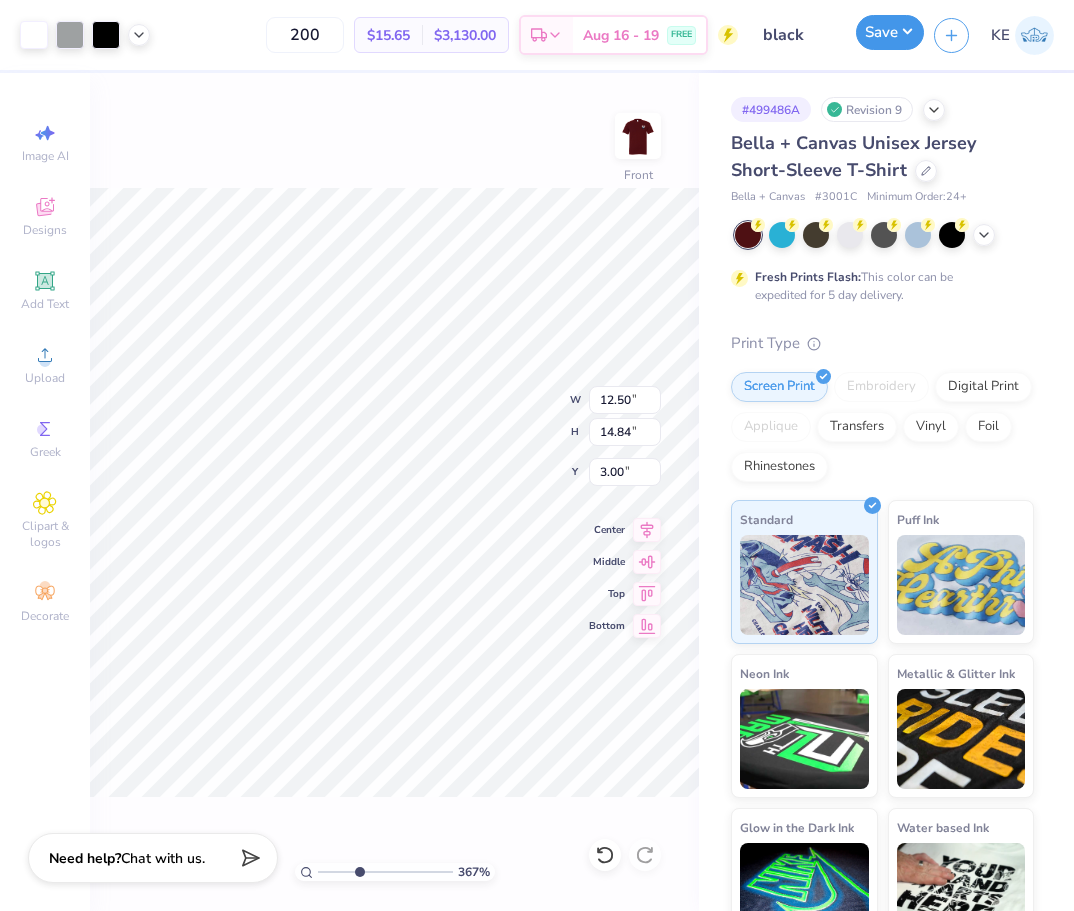 click on "Save" at bounding box center [890, 32] 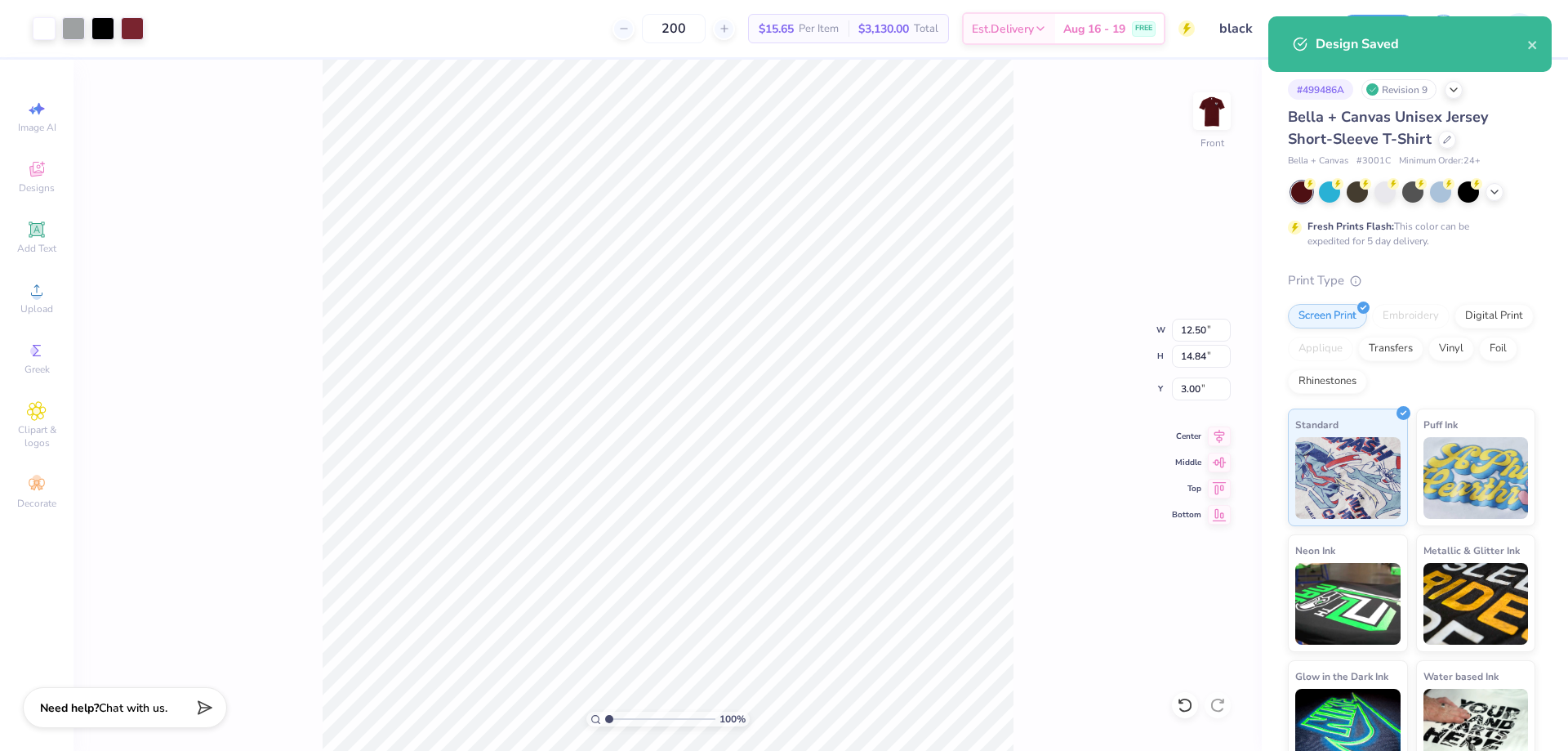 drag, startPoint x: 1027, startPoint y: 474, endPoint x: 1014, endPoint y: 477, distance: 13.341664 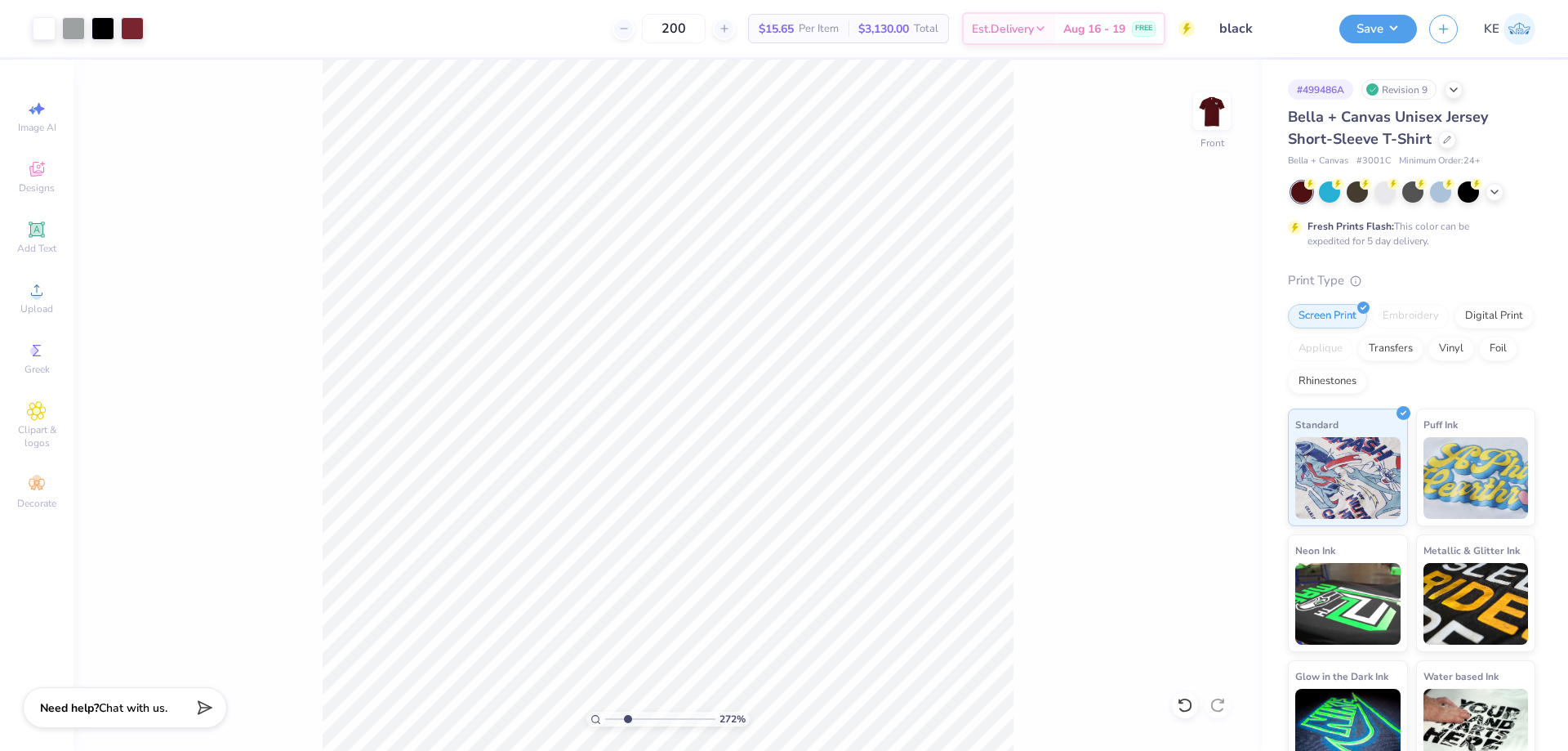 type on "2.72354586819477" 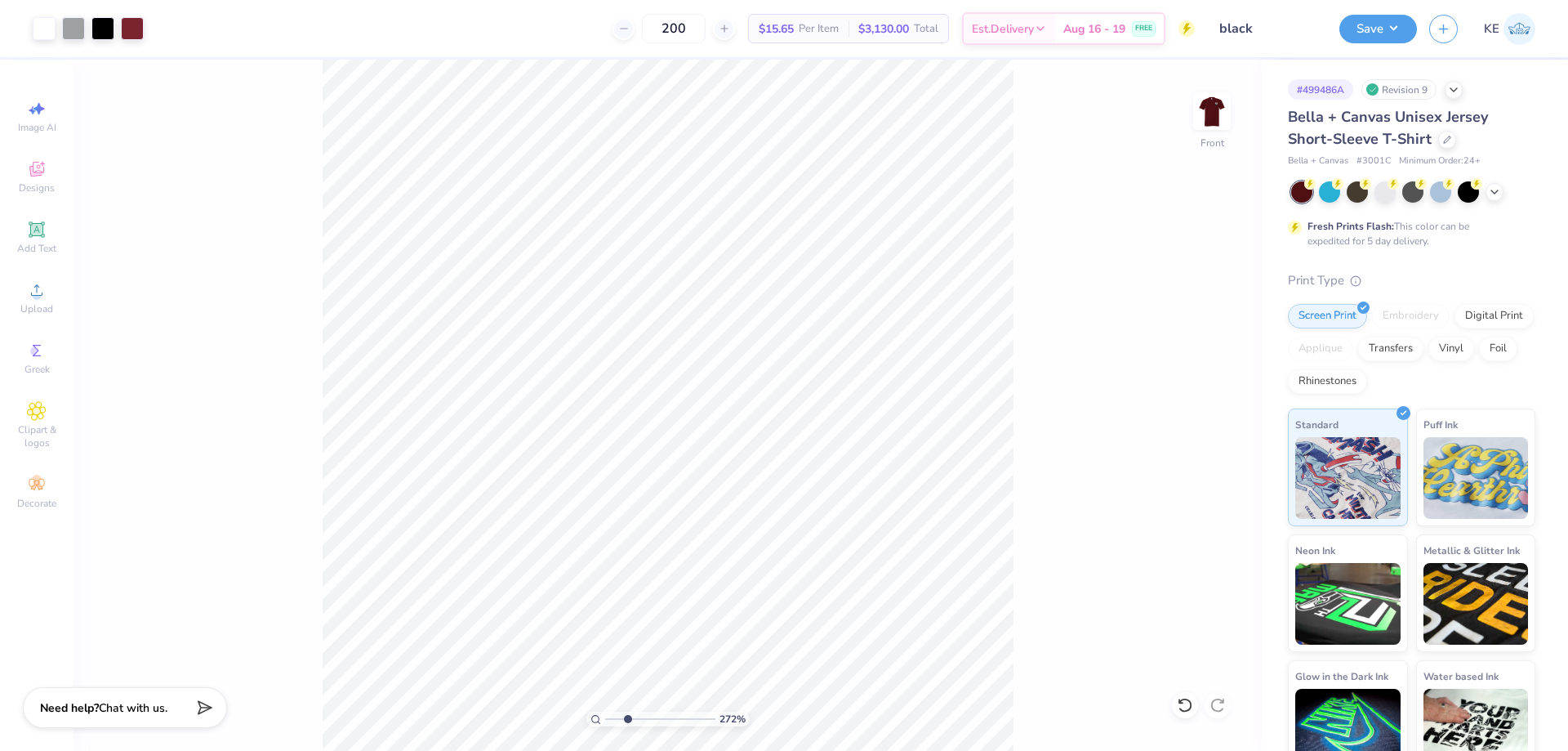 drag, startPoint x: 1555, startPoint y: 118, endPoint x: 1560, endPoint y: 108, distance: 11.1803399 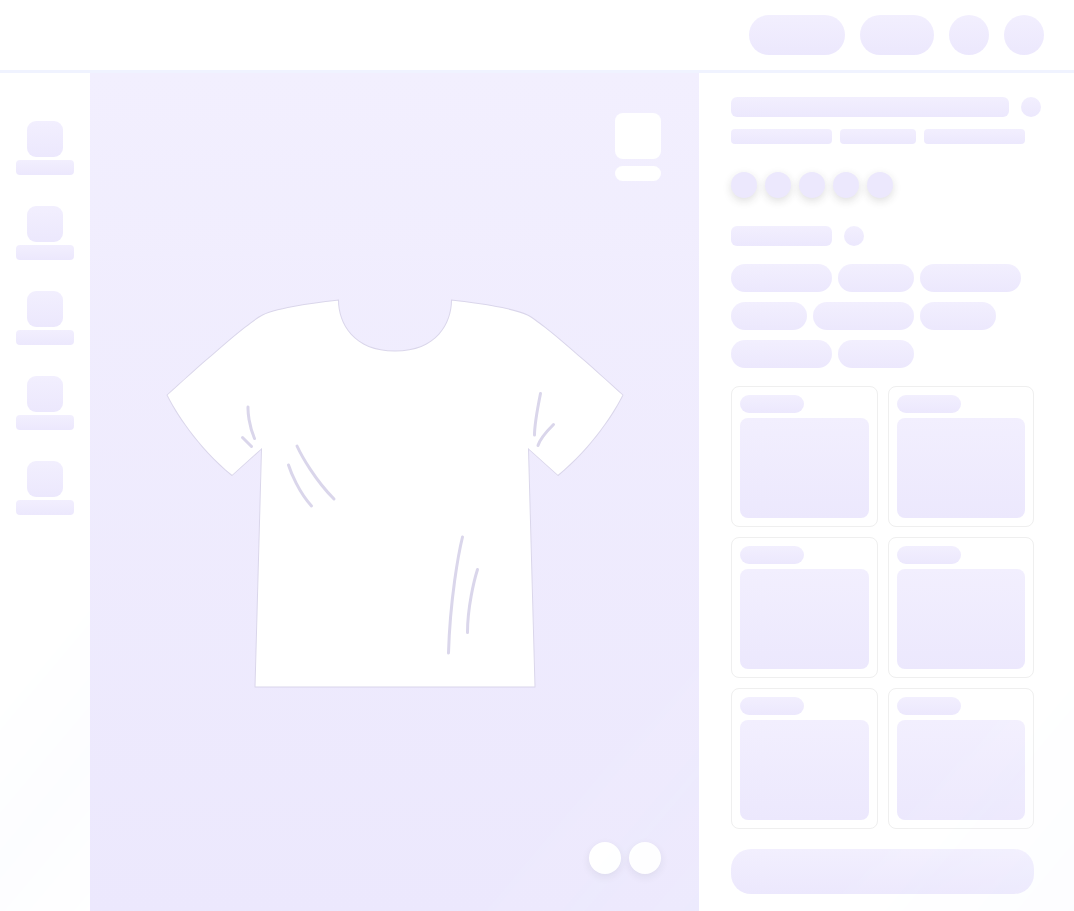 scroll, scrollTop: 0, scrollLeft: 0, axis: both 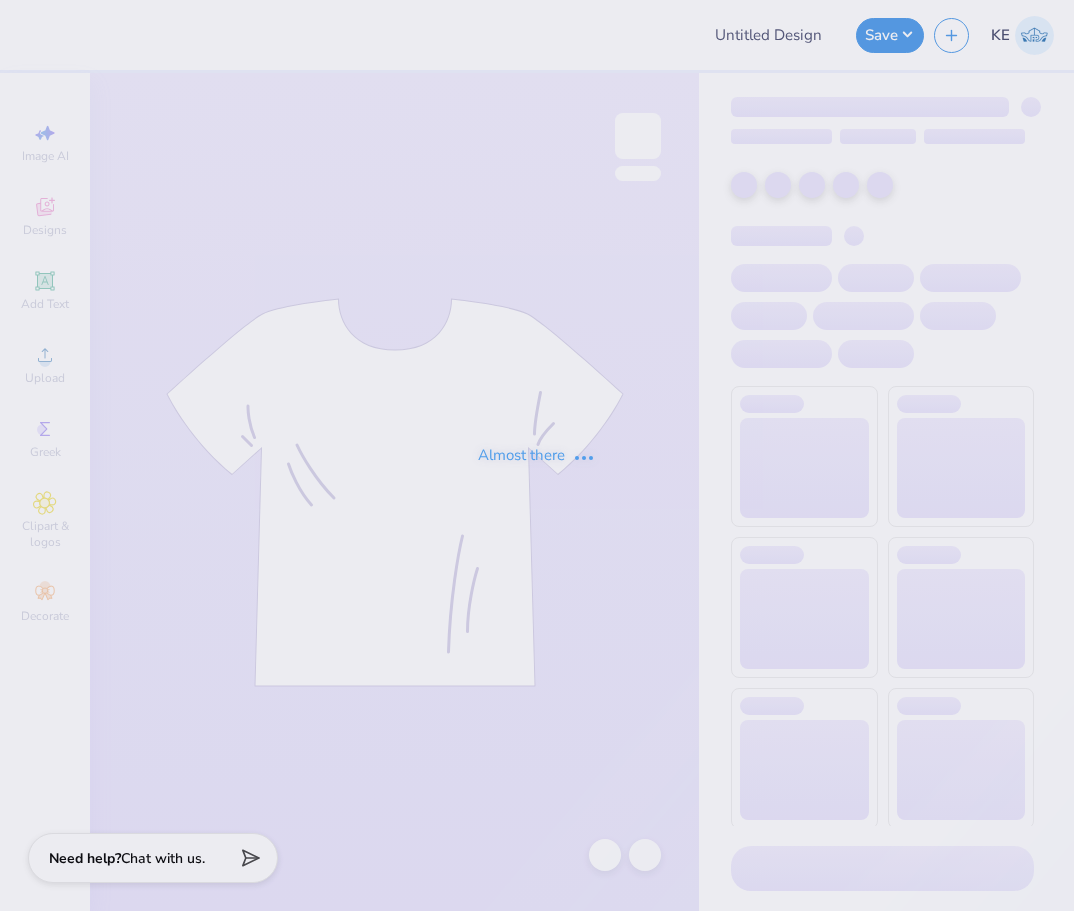 type on "black" 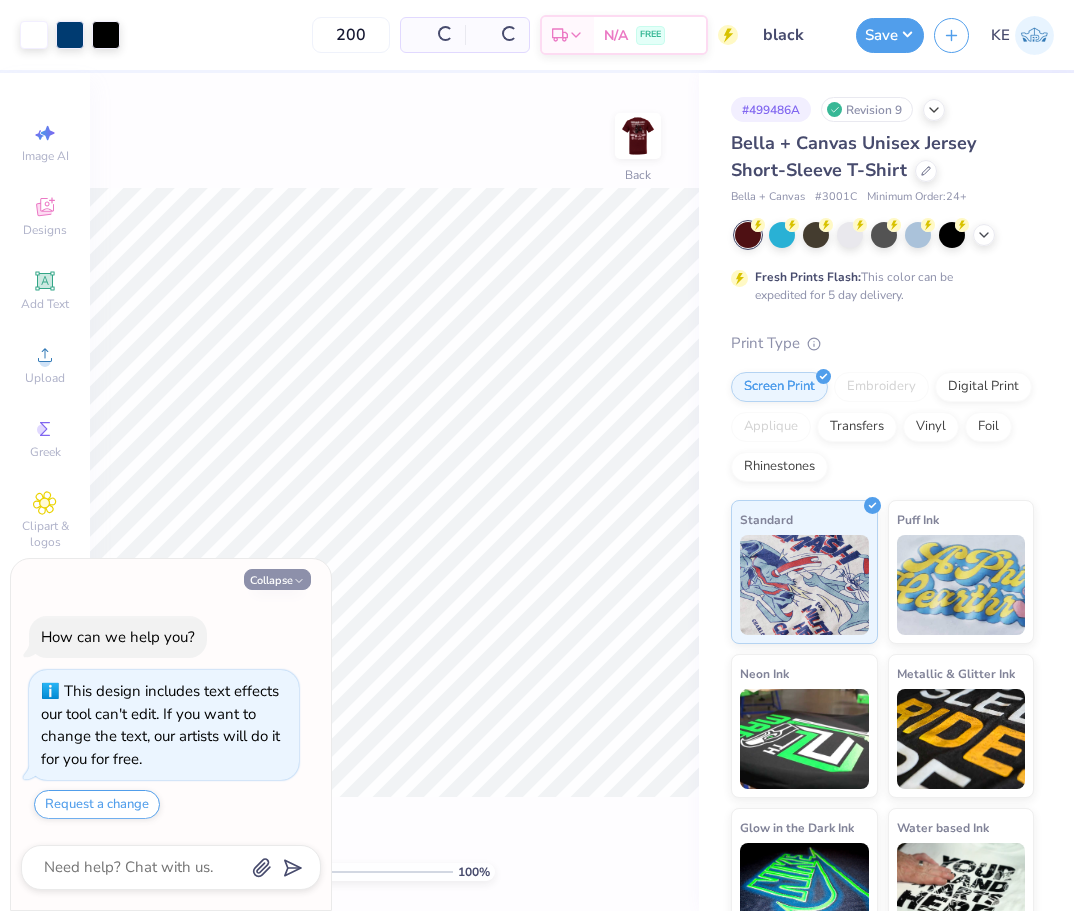 click on "Collapse" at bounding box center [277, 579] 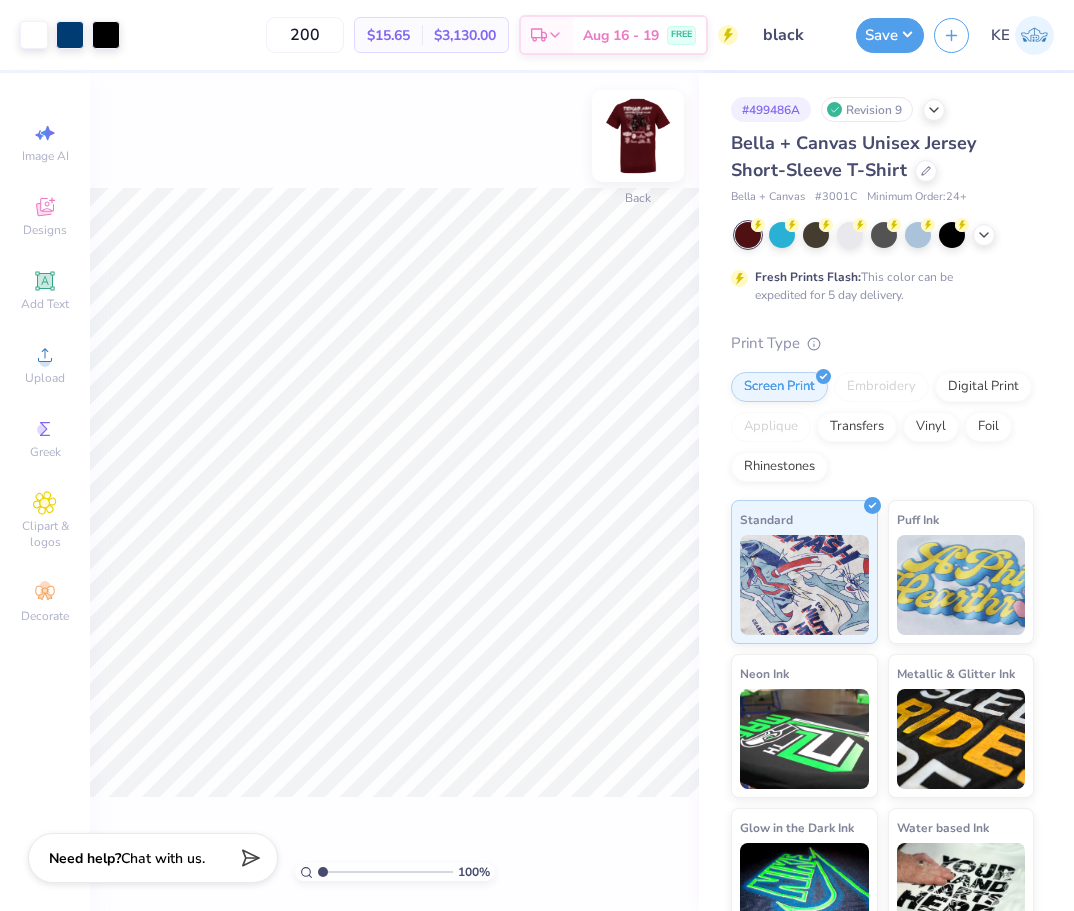 click at bounding box center (638, 136) 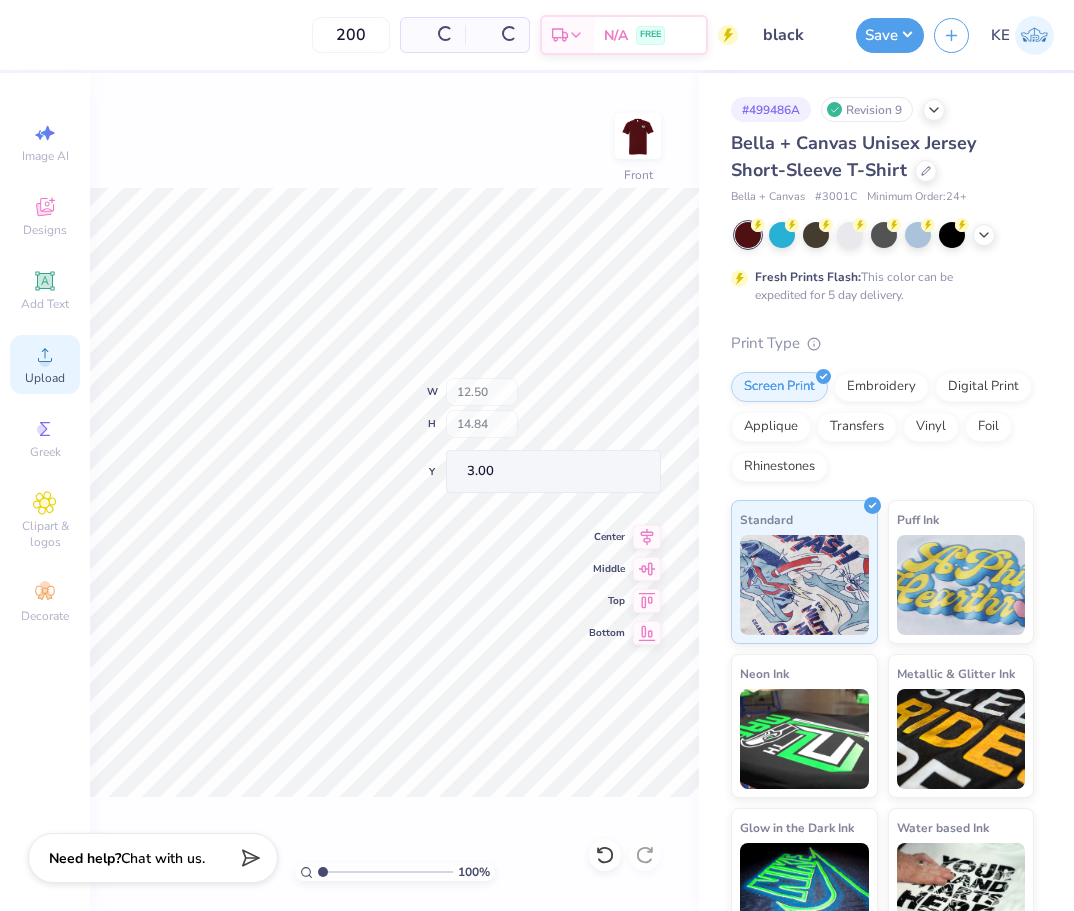 click on "Upload" at bounding box center (45, 364) 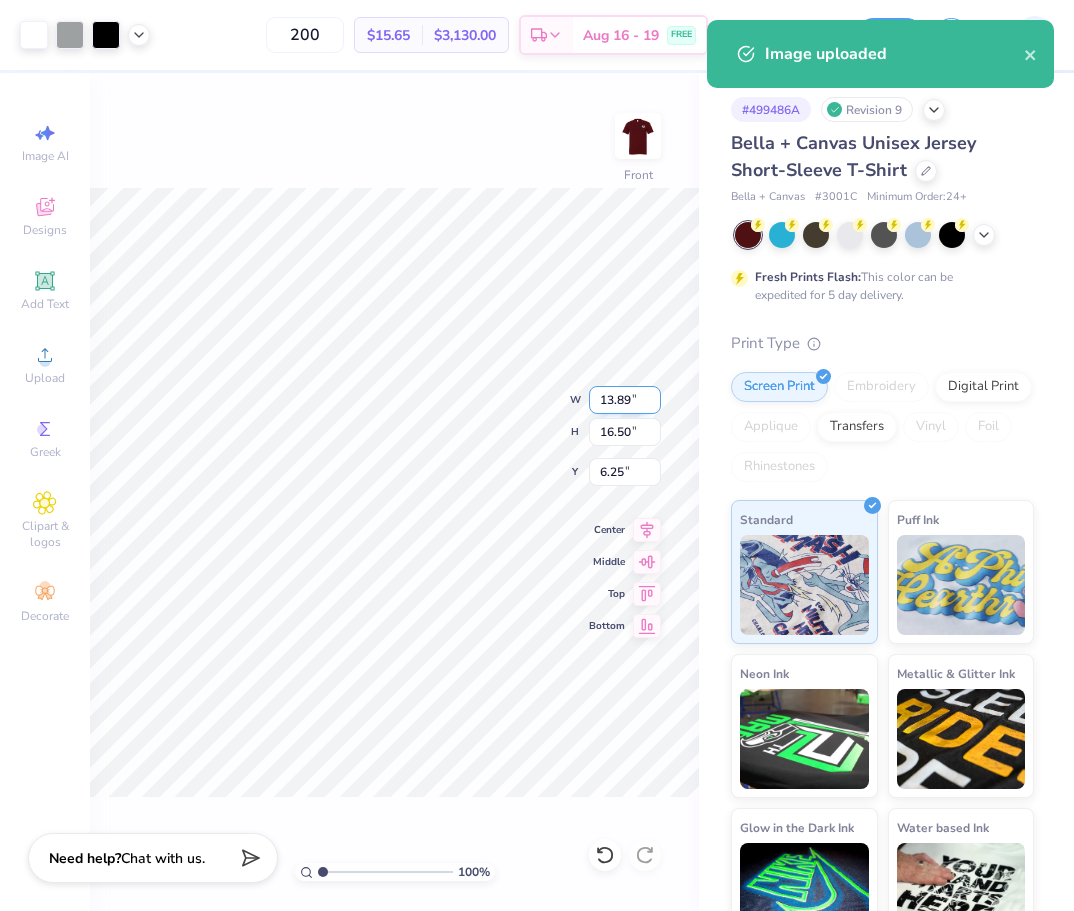 click on "13.89" at bounding box center [625, 400] 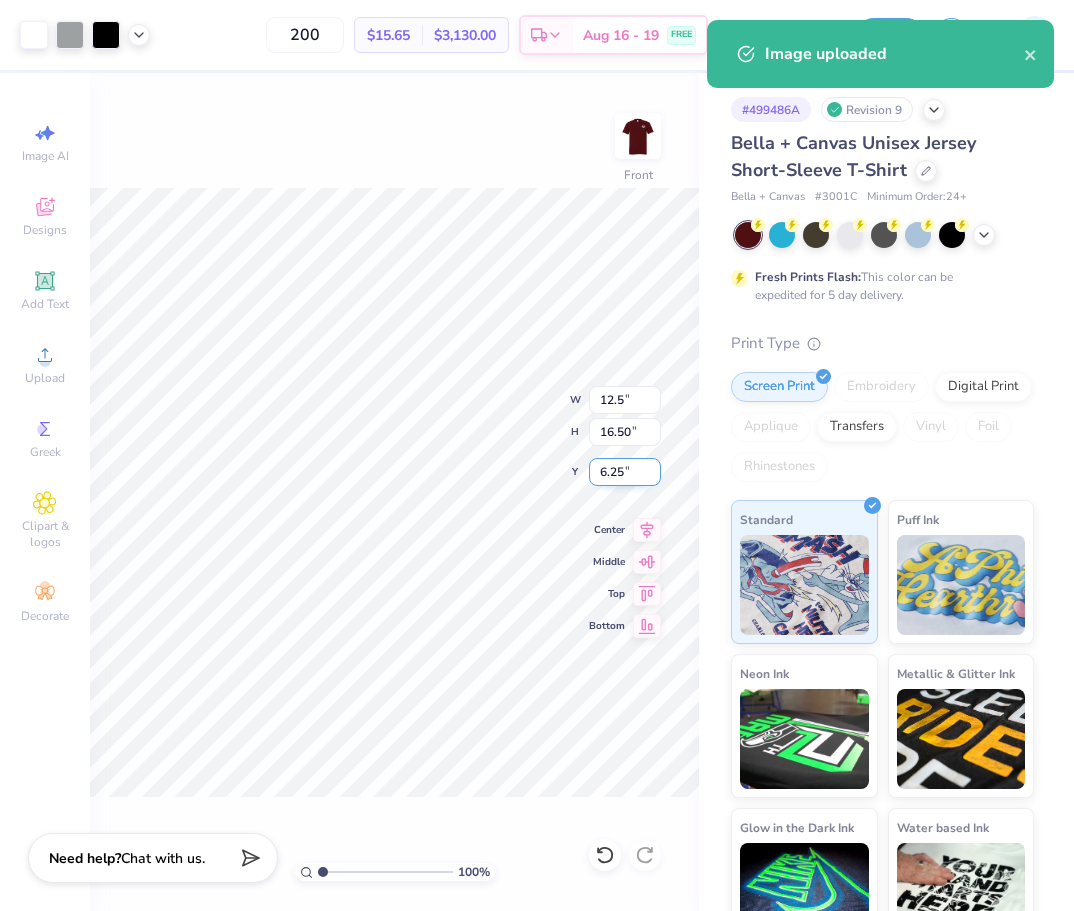 click on "6.25" at bounding box center (625, 472) 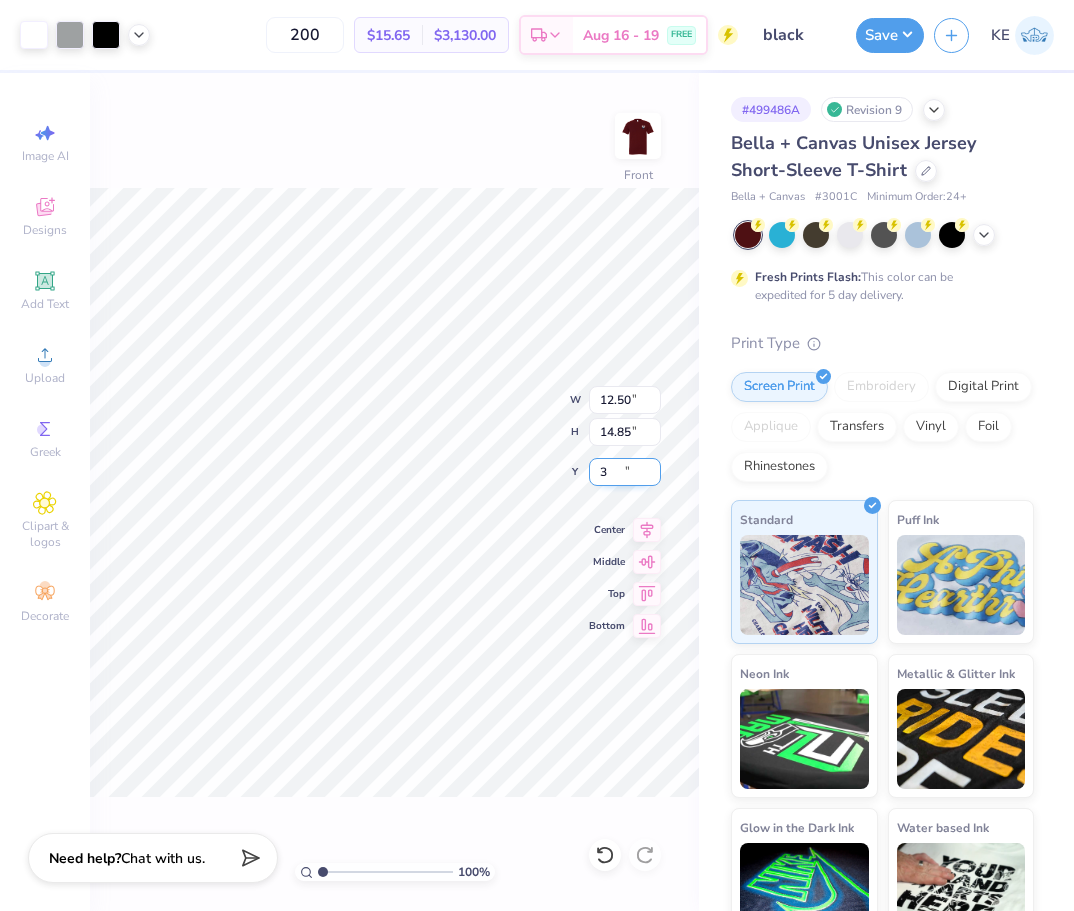 type on "3.00" 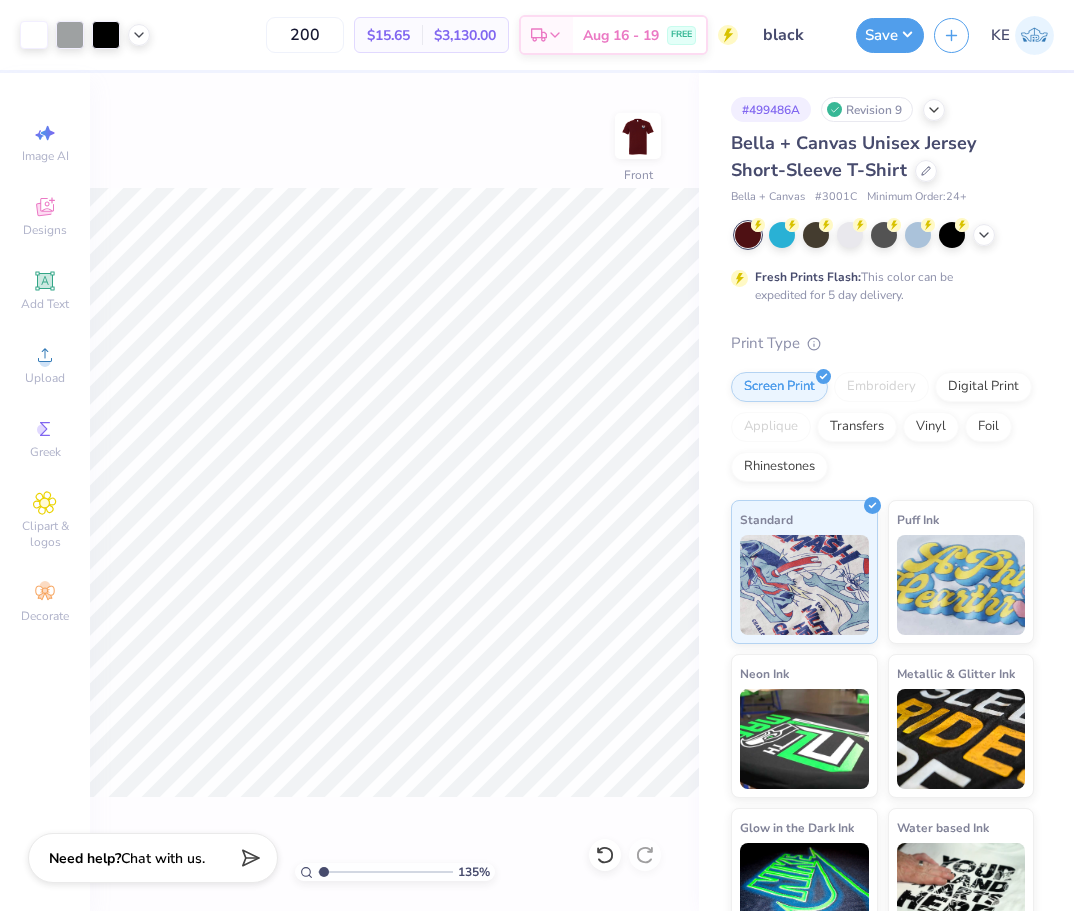 type on "1" 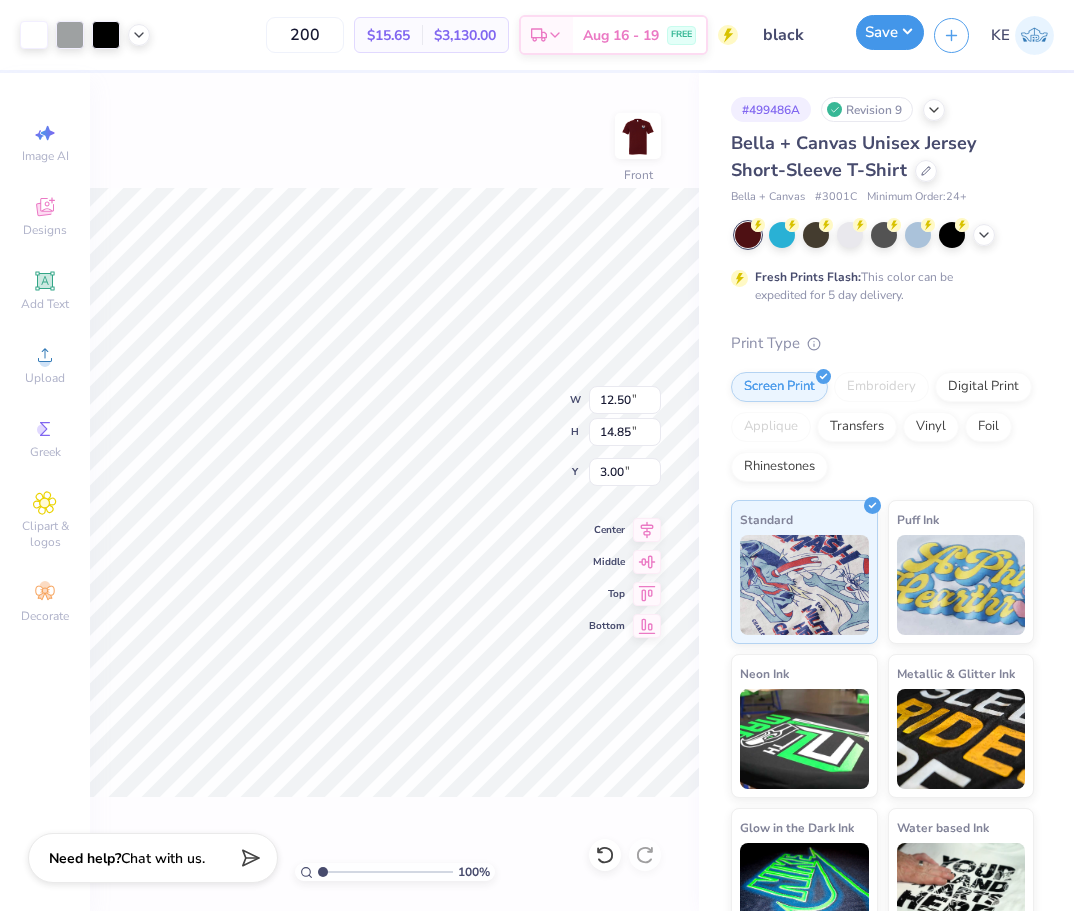 click on "Save" at bounding box center (890, 32) 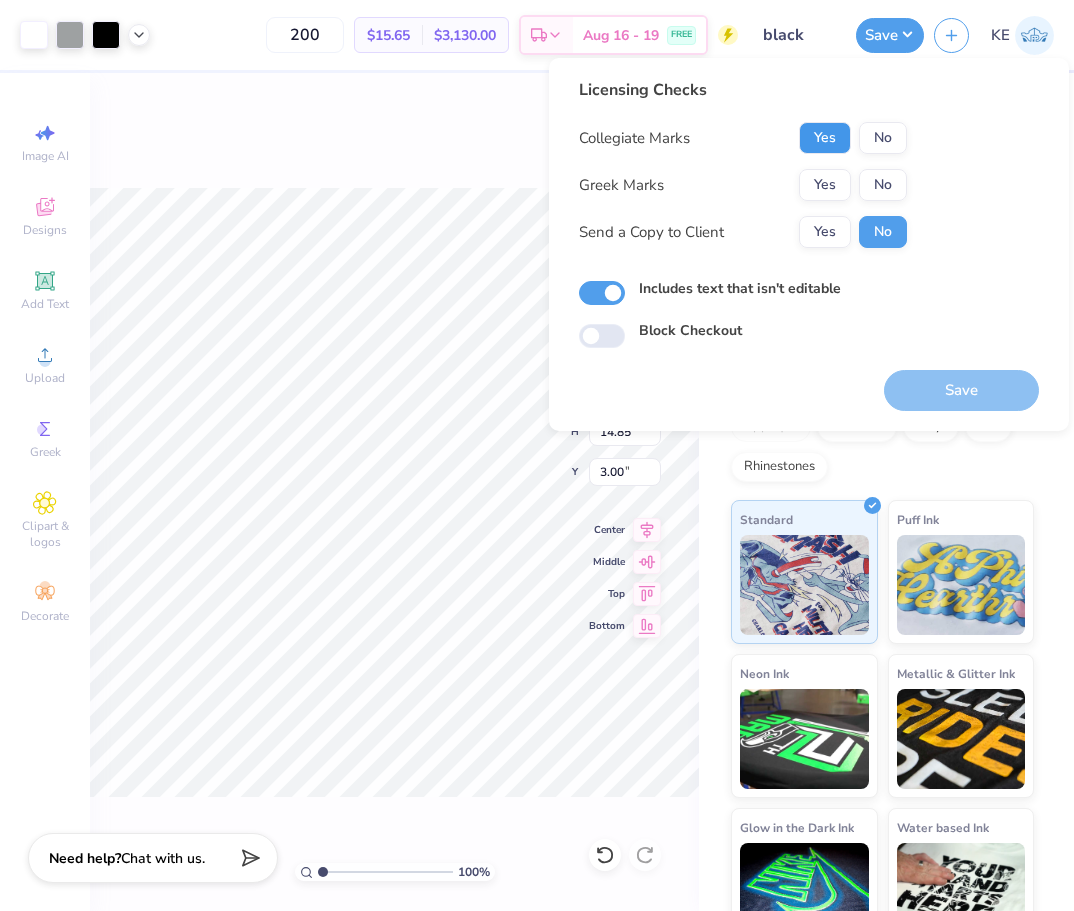 click on "Yes" at bounding box center [825, 138] 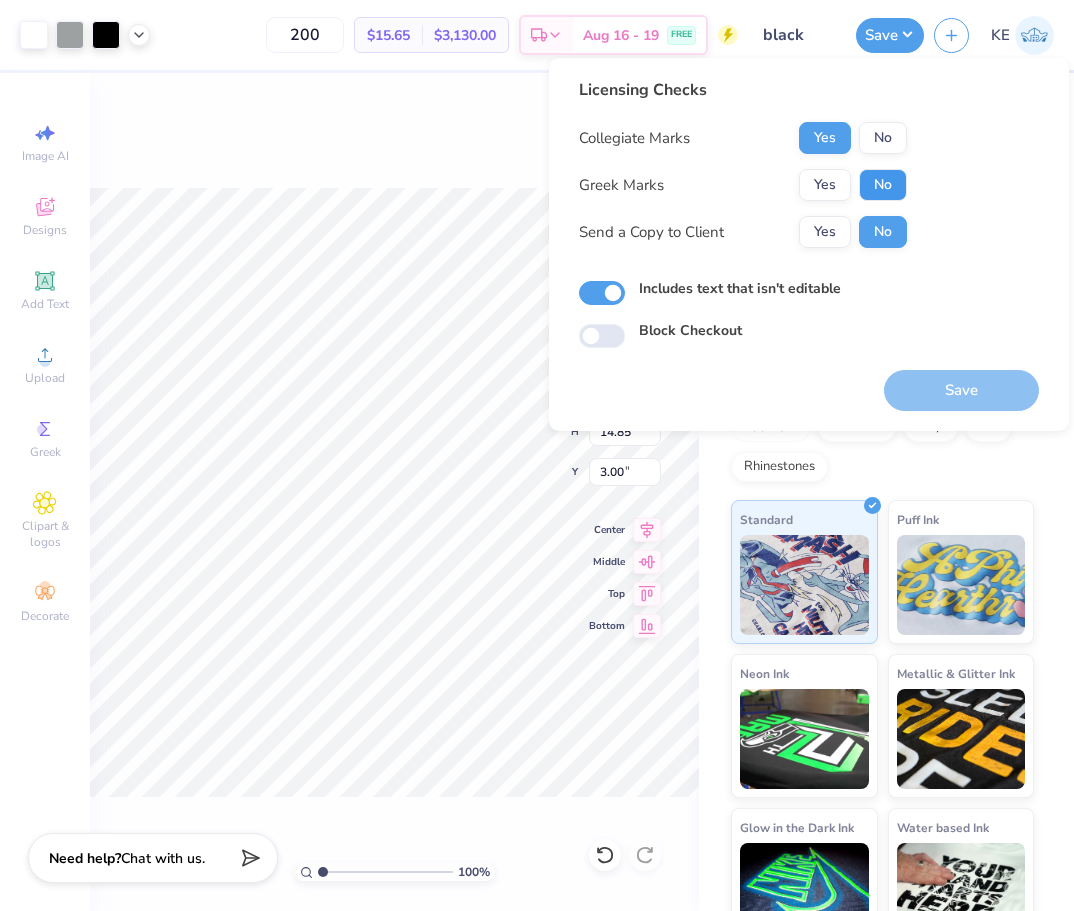 click on "No" at bounding box center (883, 185) 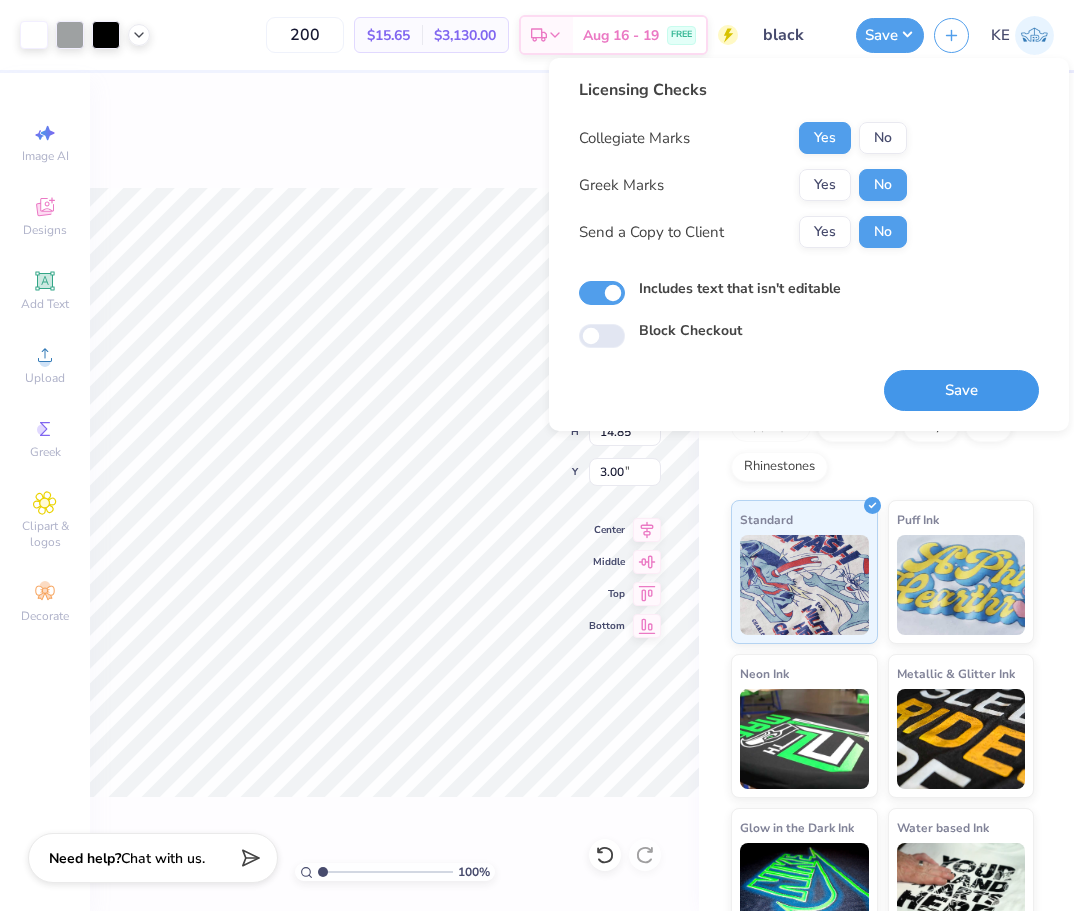 click on "Save" at bounding box center [961, 390] 